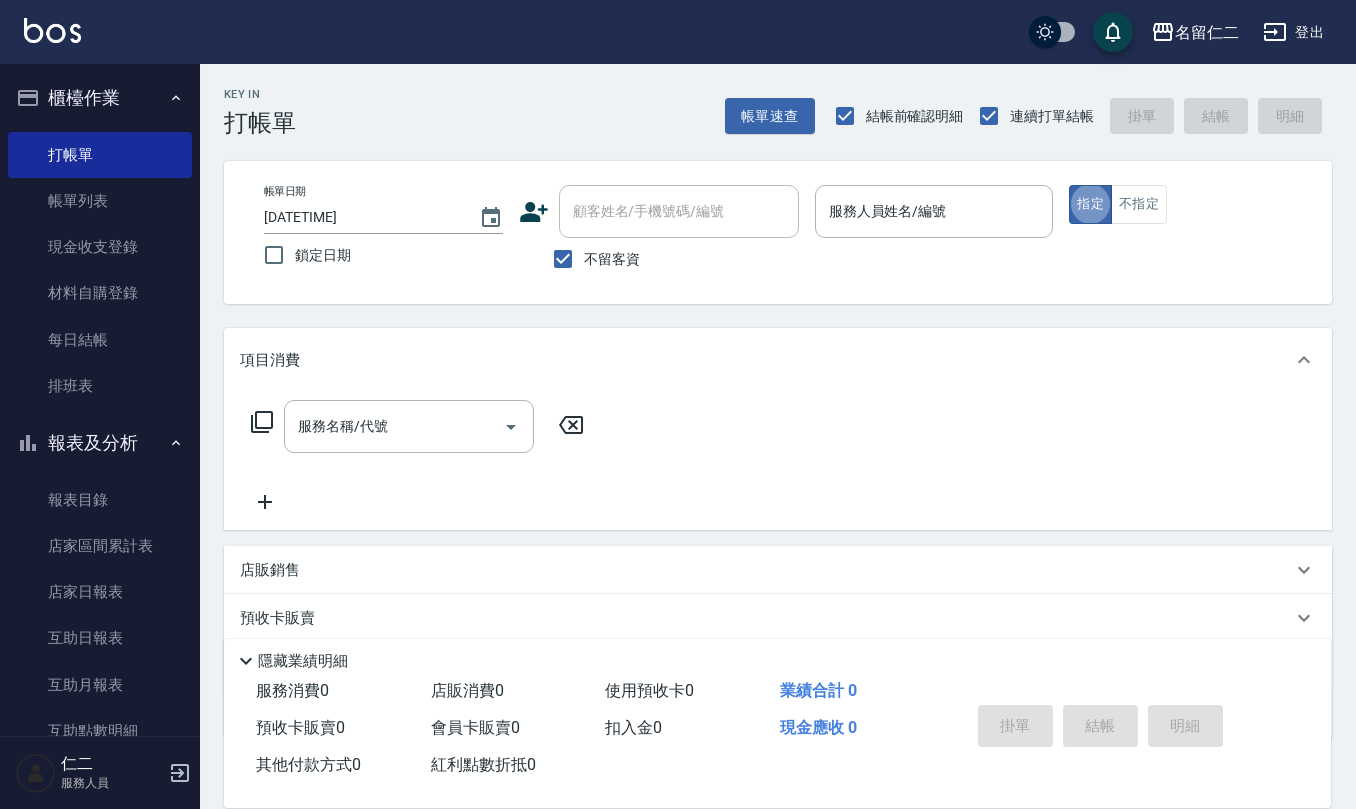 scroll, scrollTop: 0, scrollLeft: 0, axis: both 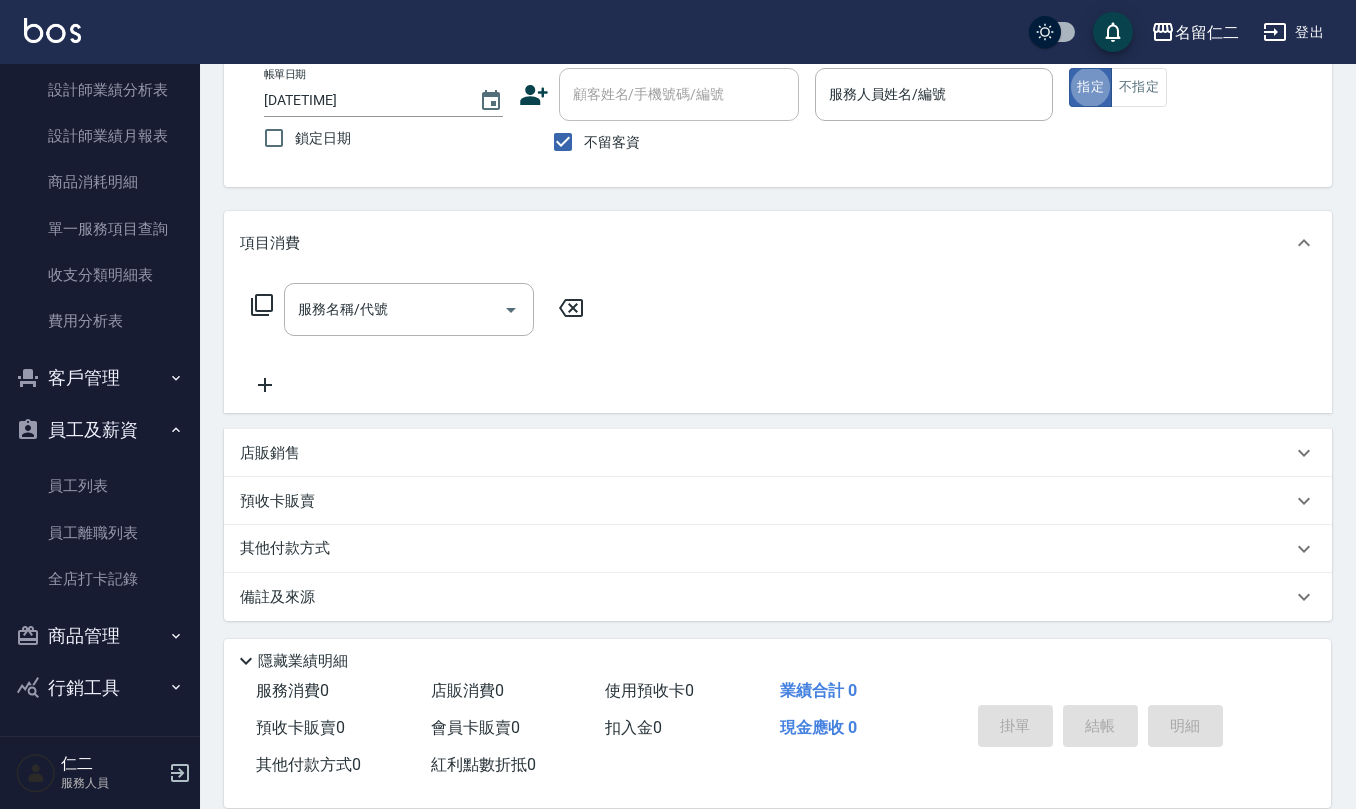 click on "客戶管理" at bounding box center (100, 378) 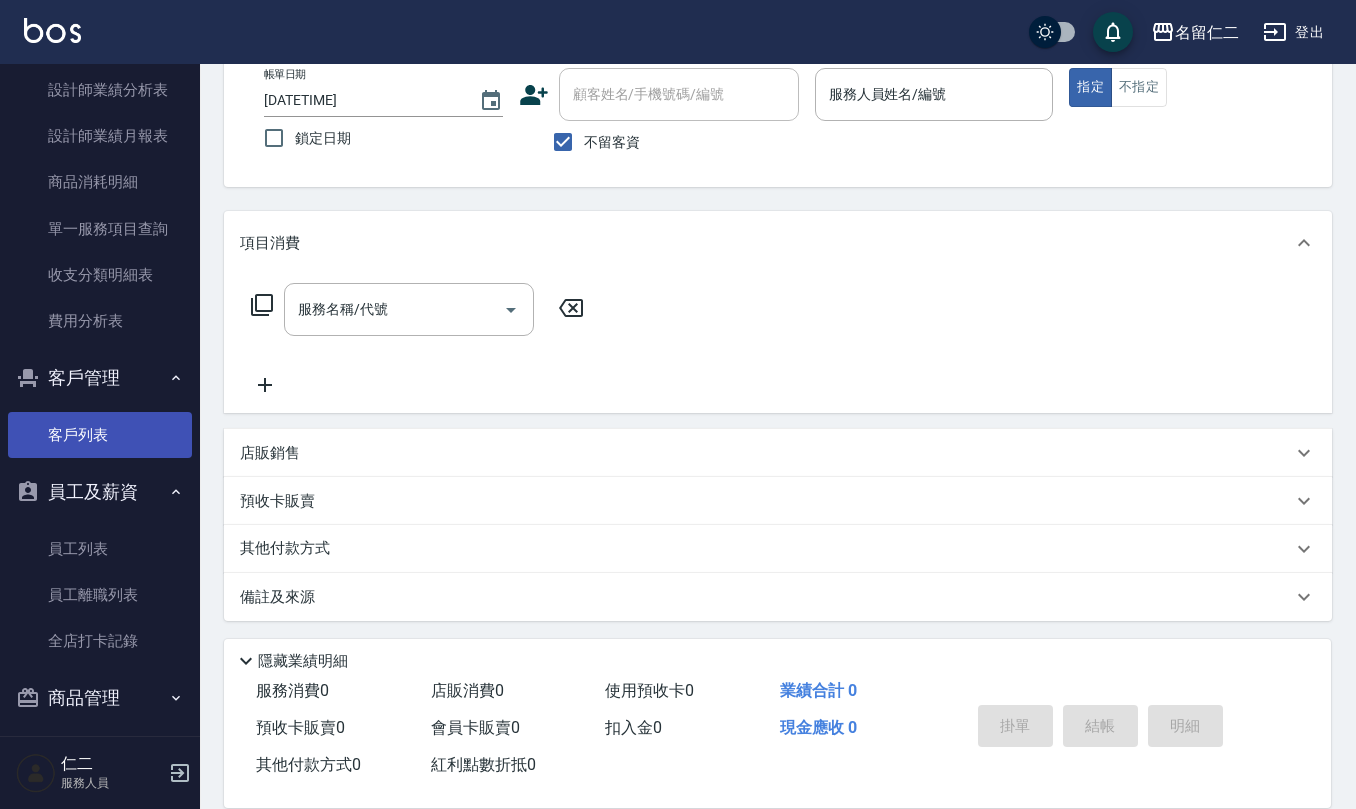 click on "客戶列表" at bounding box center (100, 435) 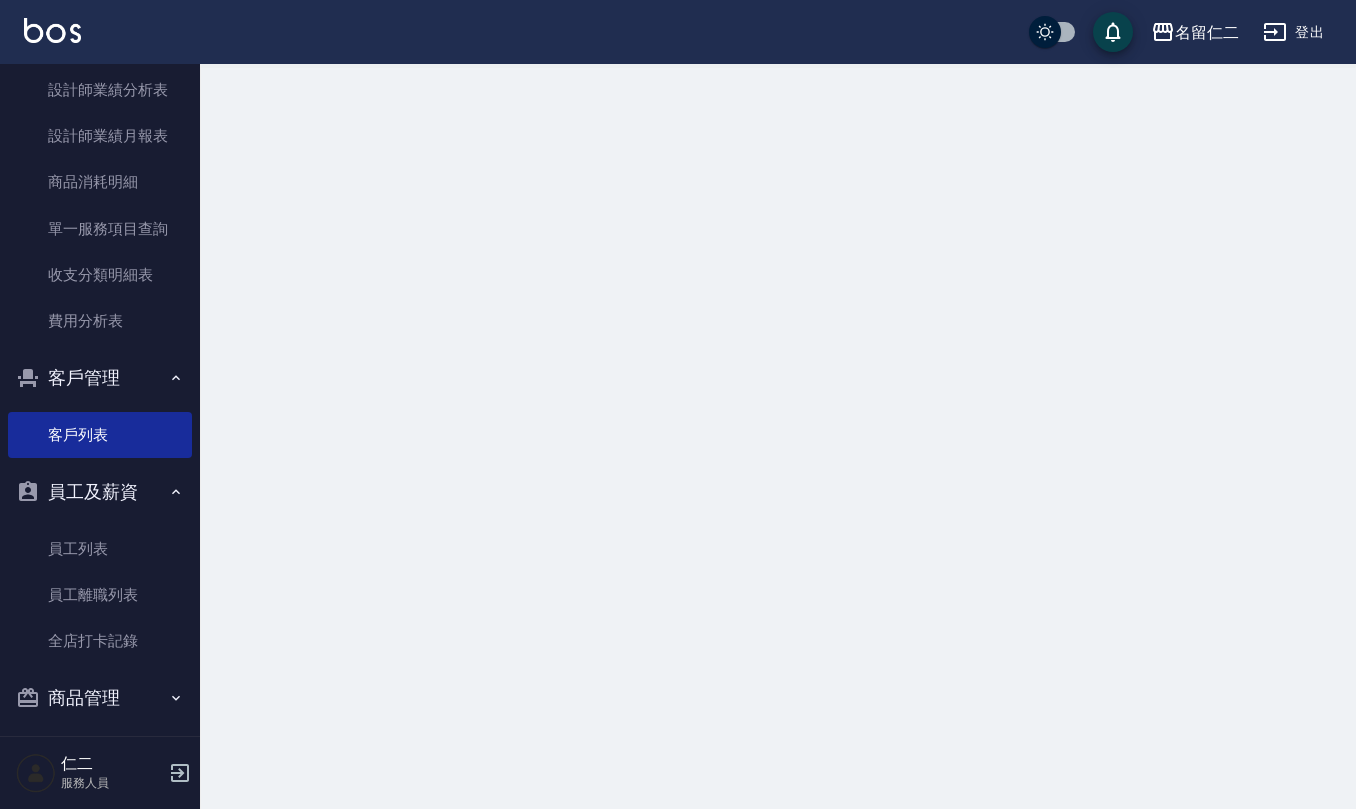 scroll, scrollTop: 0, scrollLeft: 0, axis: both 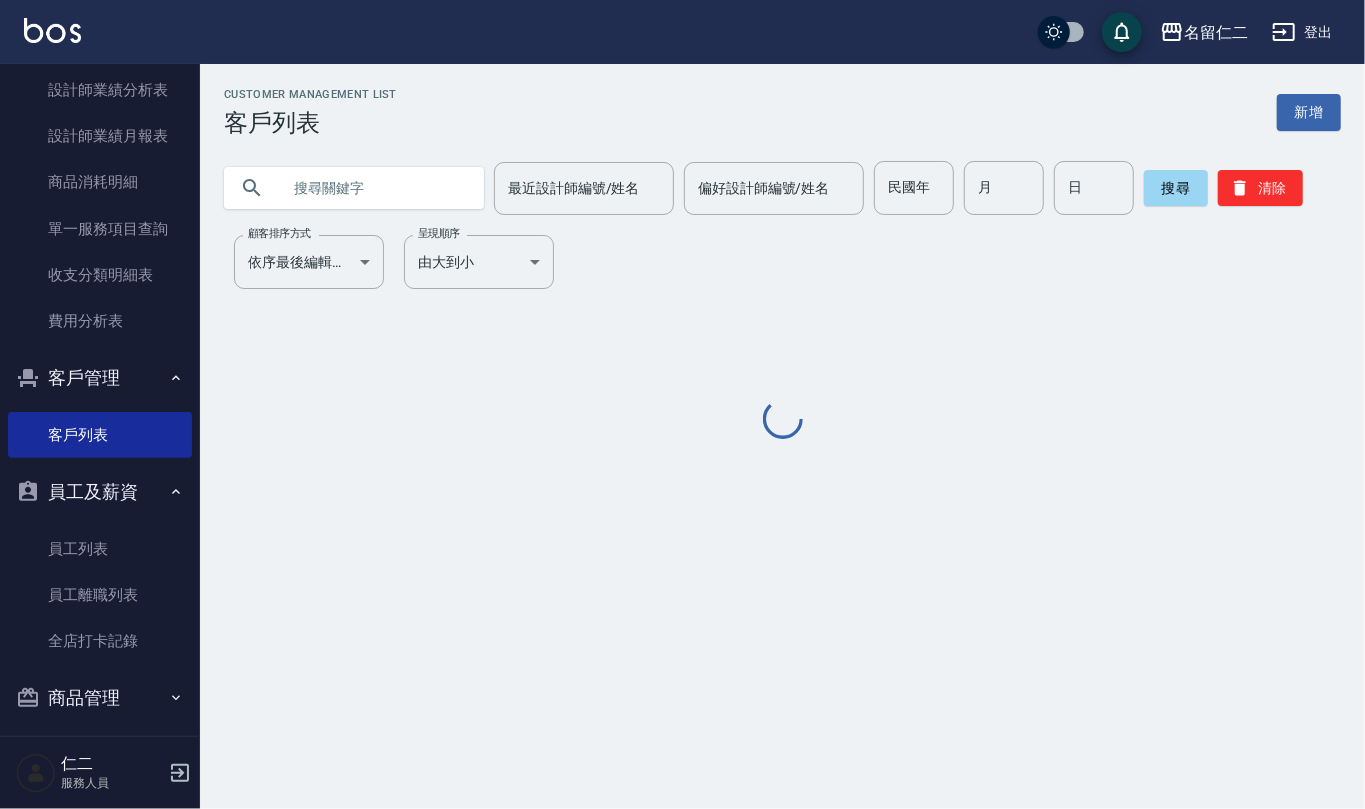 click at bounding box center [374, 188] 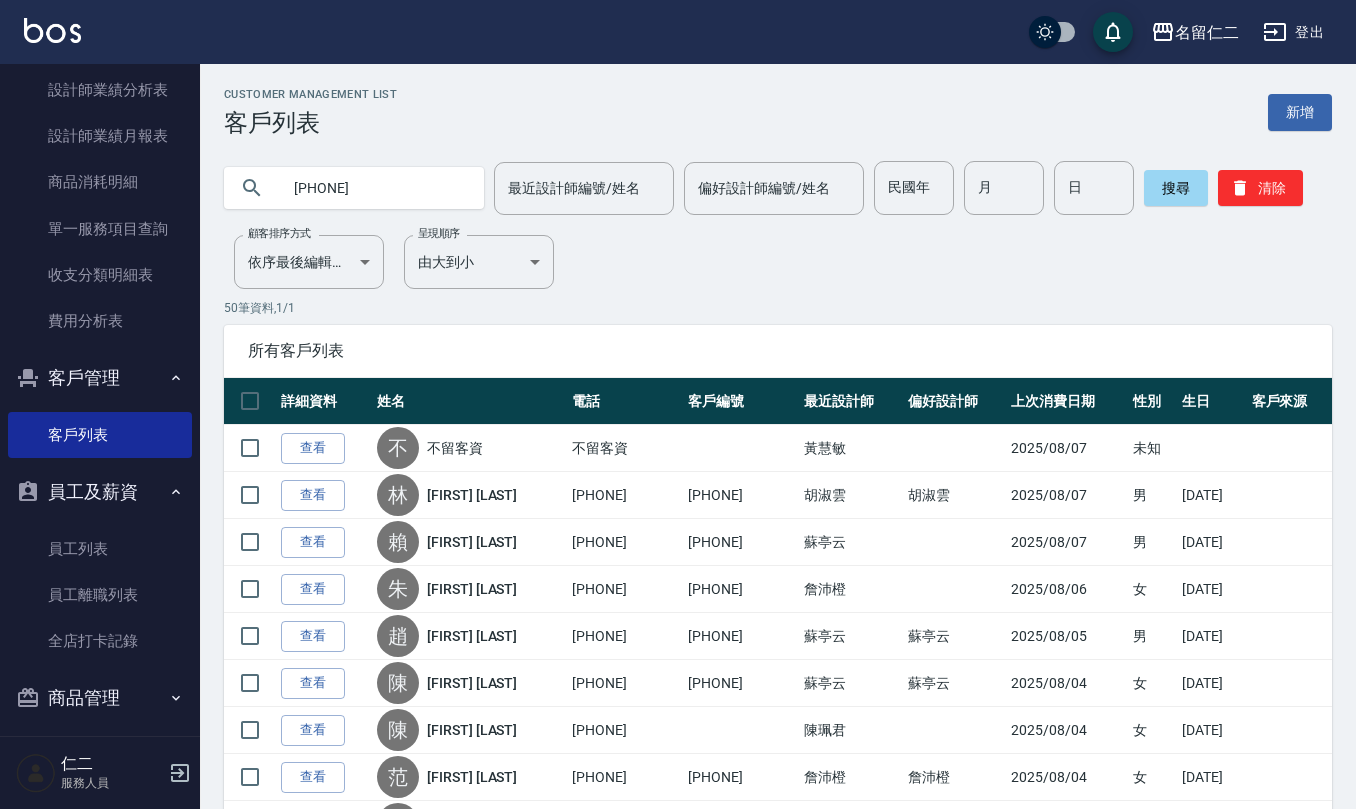 type on "[PHONE]" 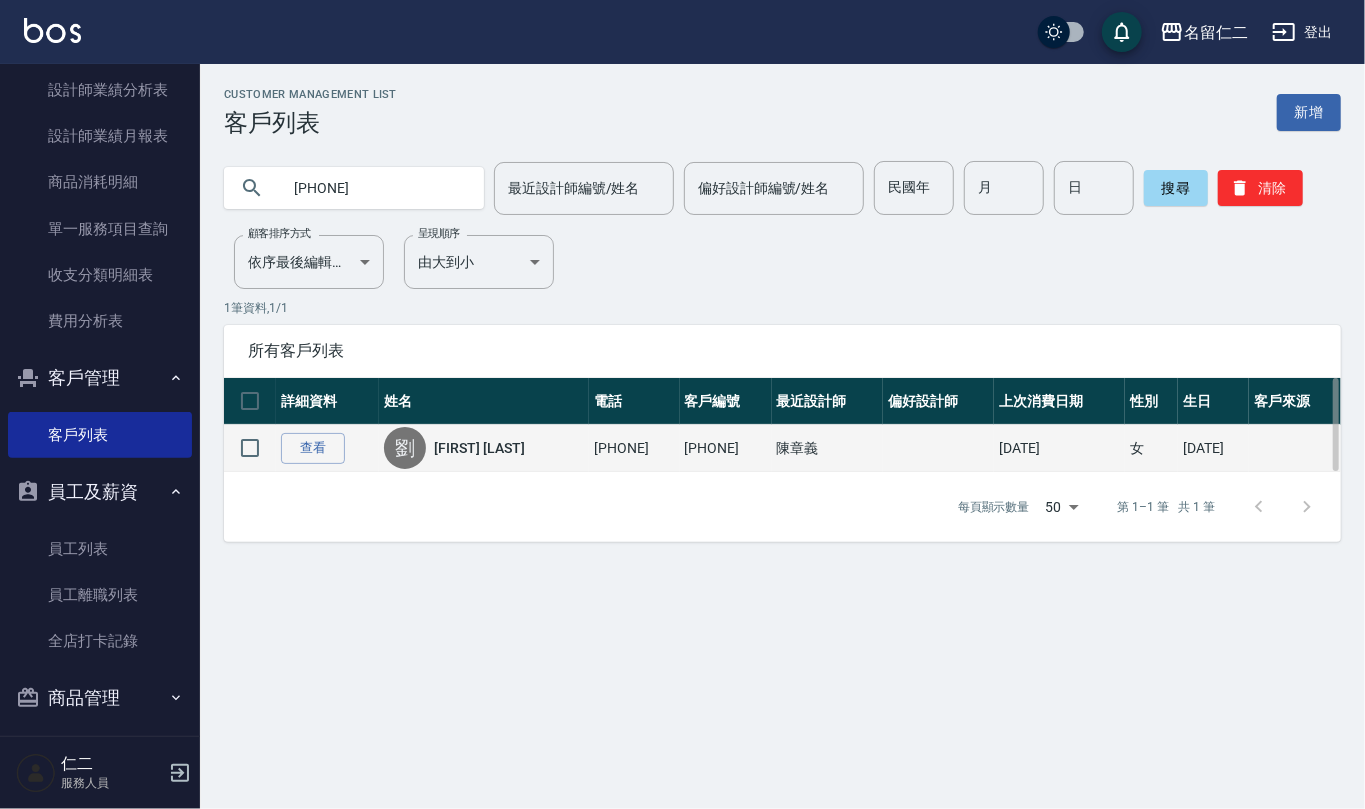 click on "[FIRST] [FIRST] [LAST]" at bounding box center (484, 448) 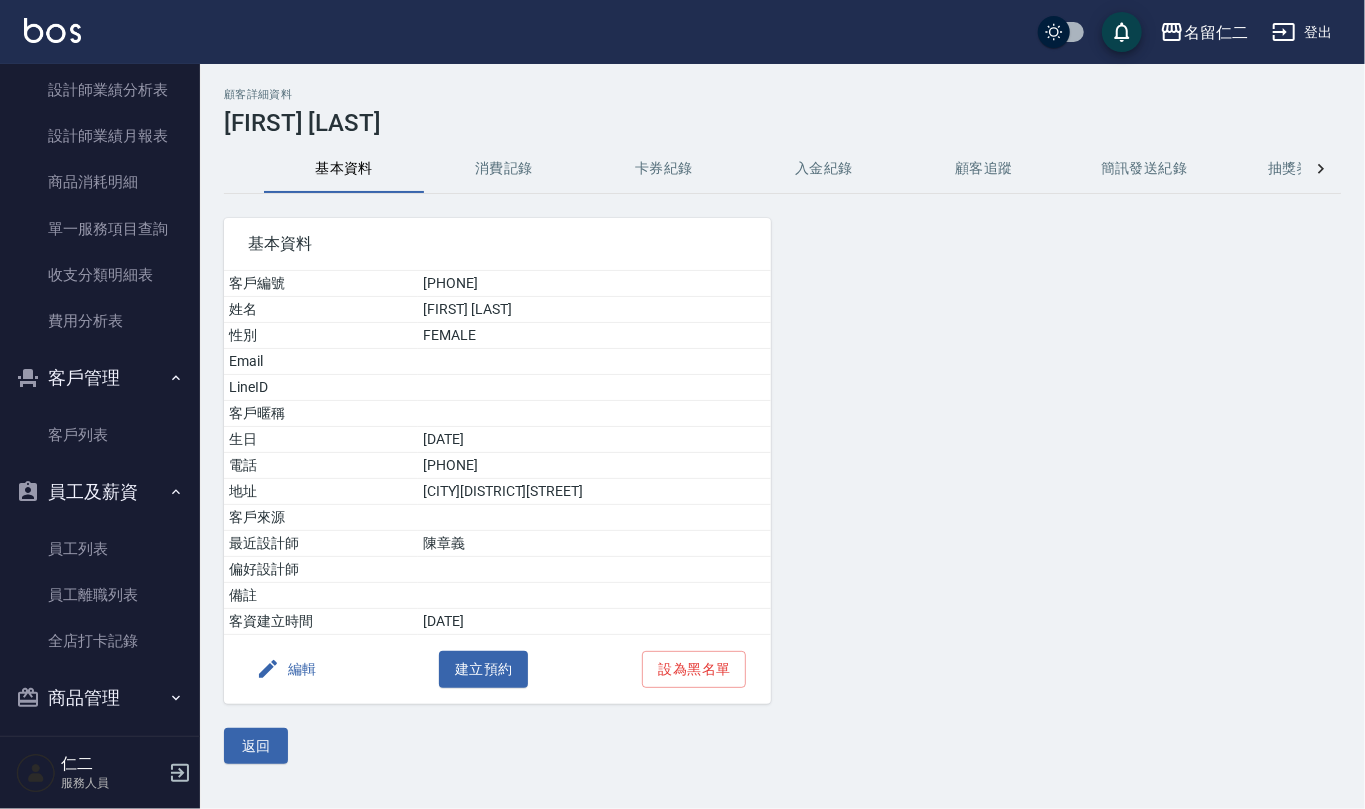click on "消費記錄" at bounding box center [504, 169] 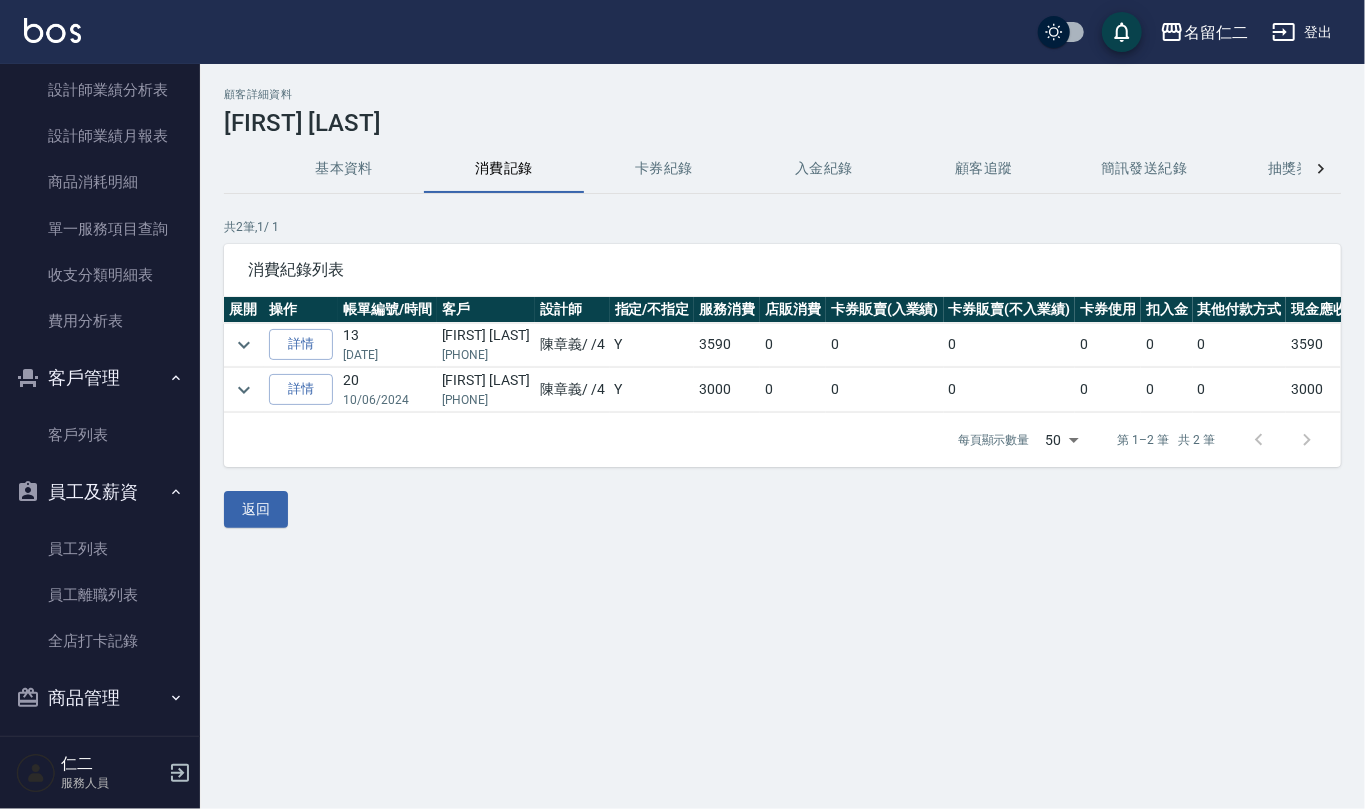 click 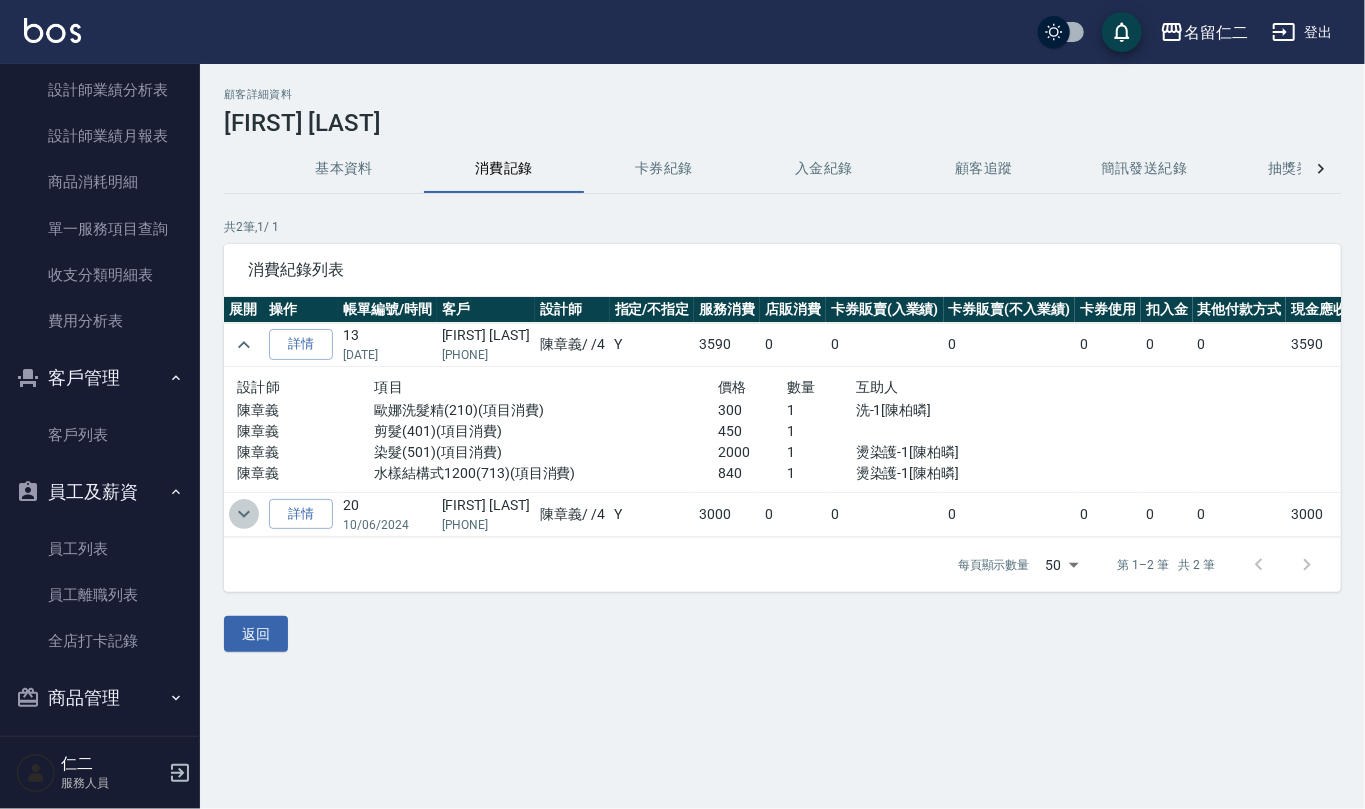 click 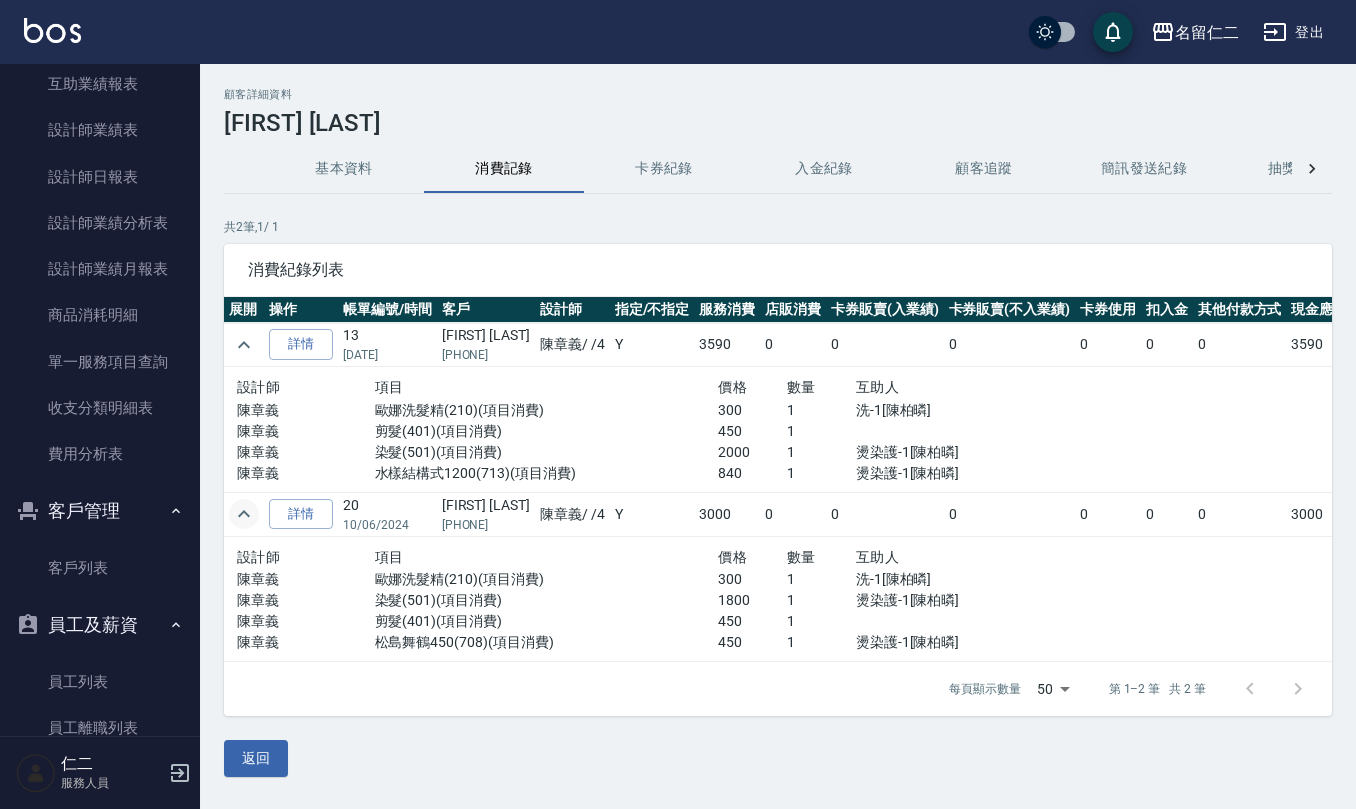 scroll, scrollTop: 26, scrollLeft: 0, axis: vertical 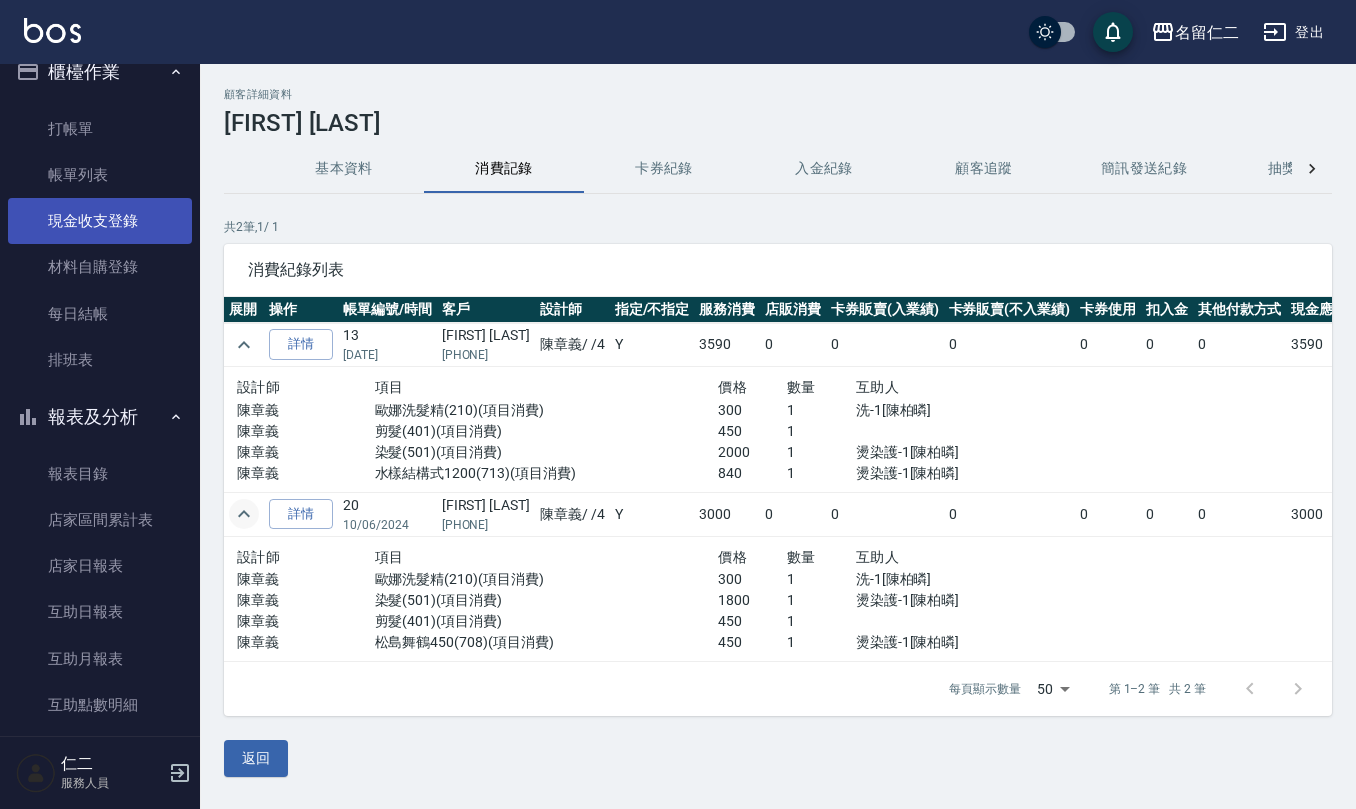 click on "現金收支登錄" at bounding box center [100, 221] 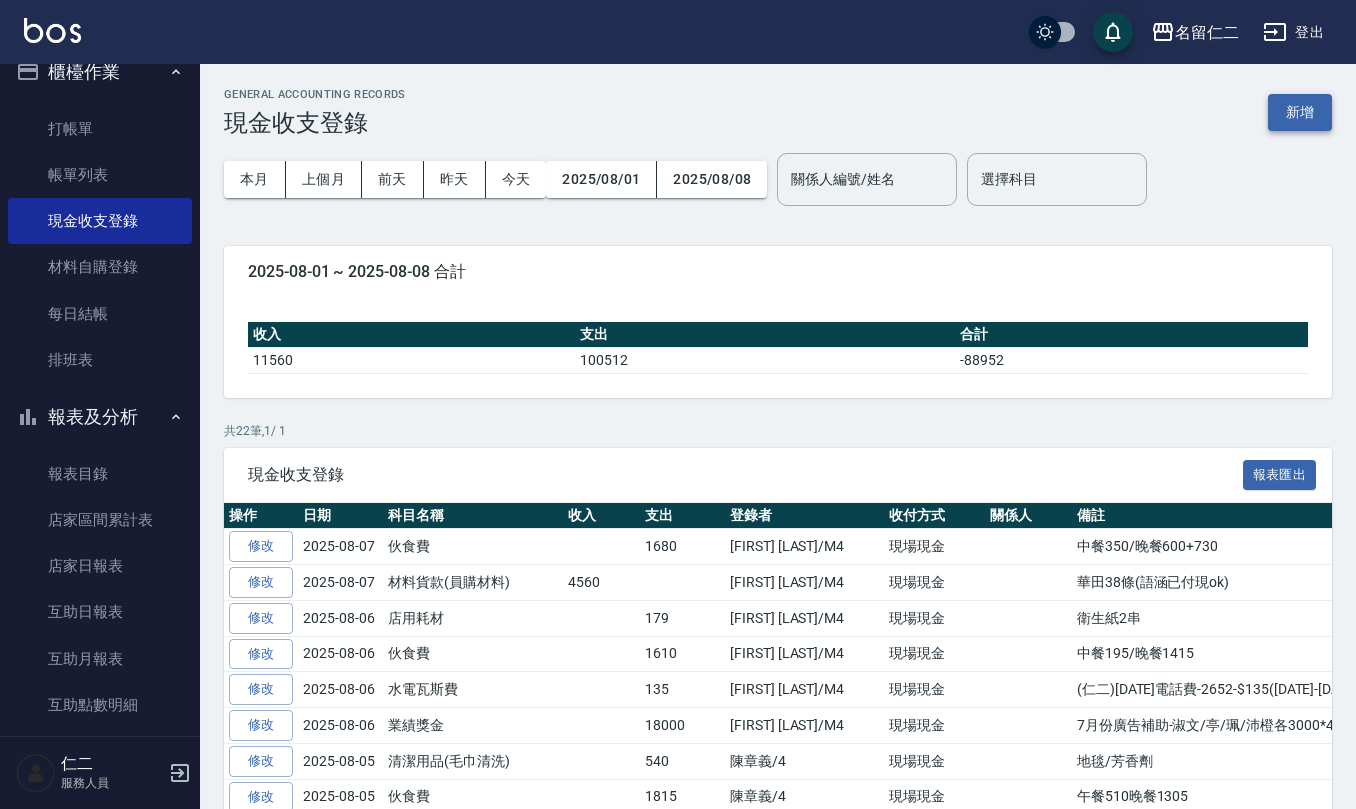 click on "新增" at bounding box center (1300, 112) 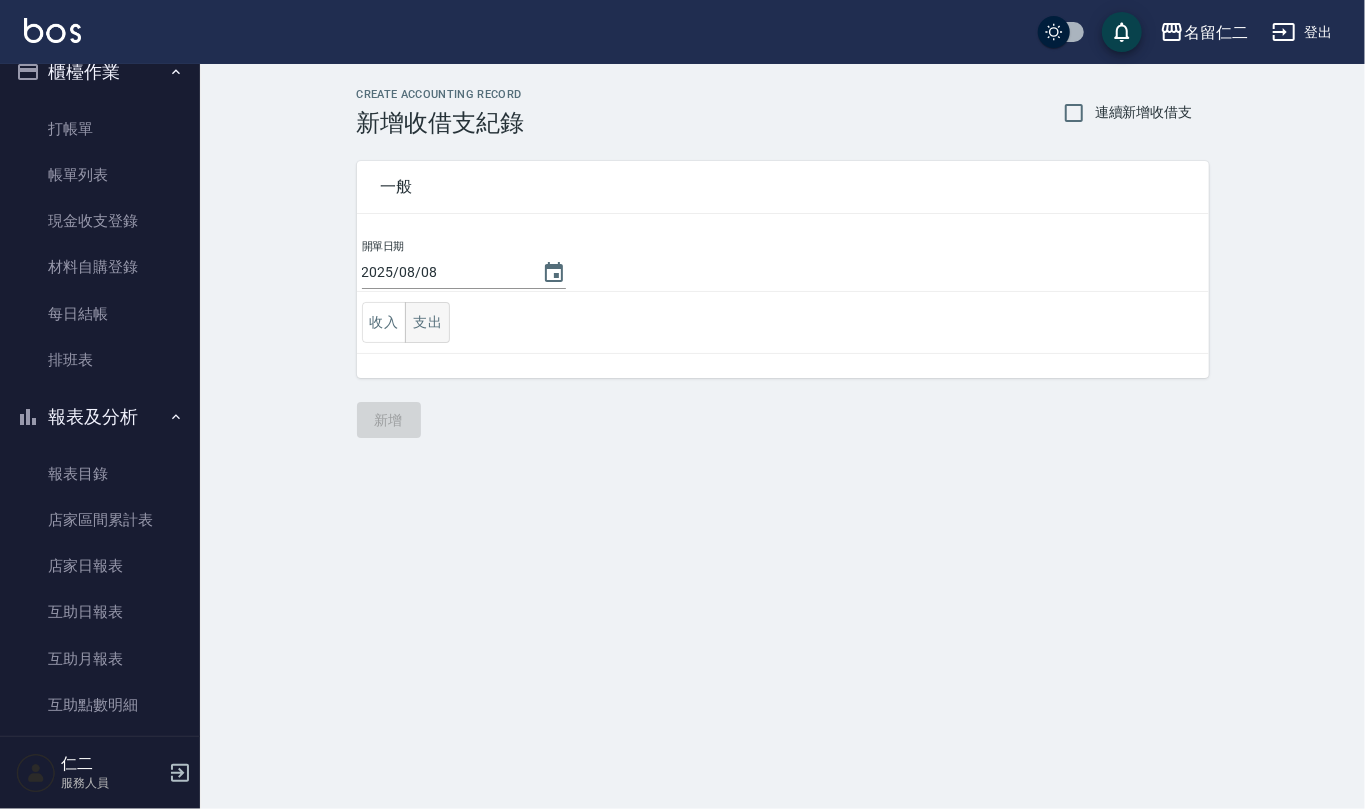 click on "支出" at bounding box center (427, 322) 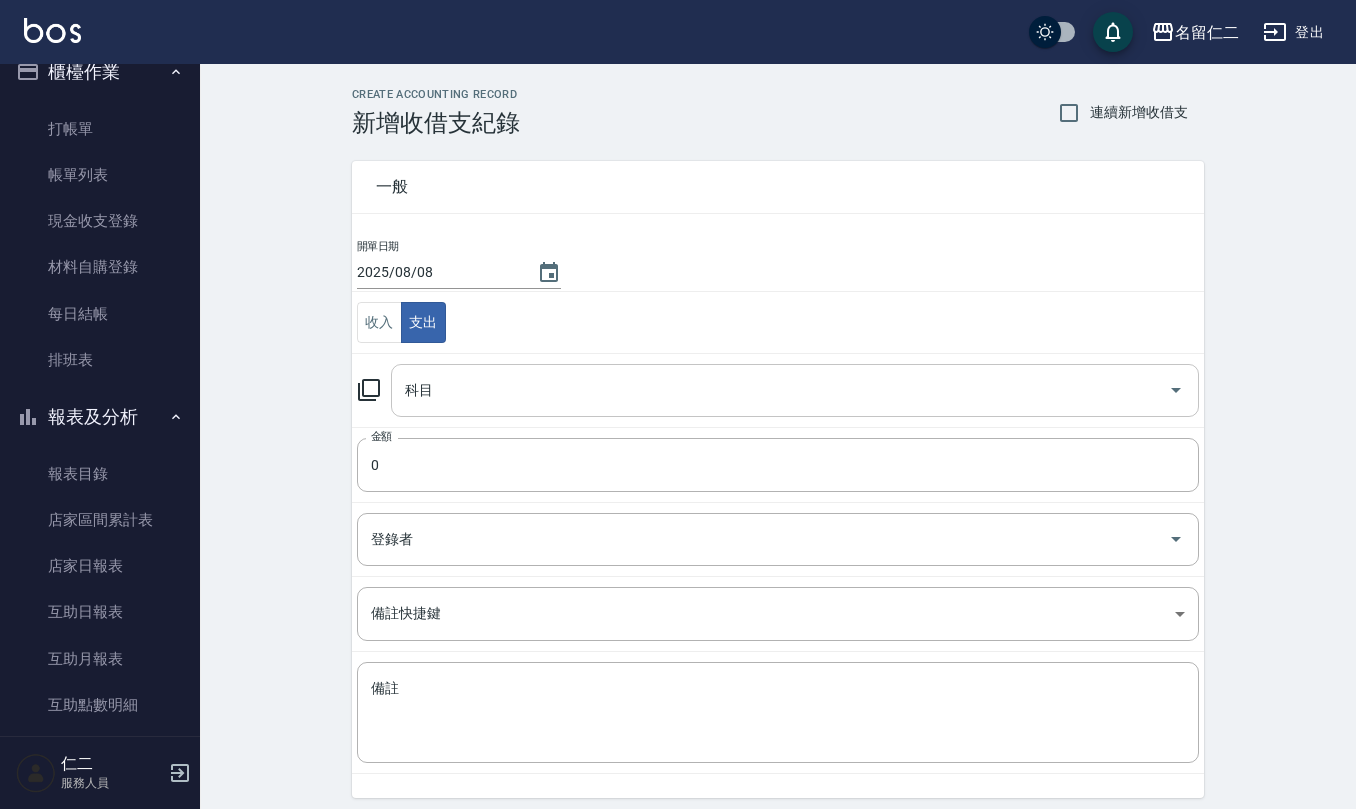 click on "科目" at bounding box center (780, 390) 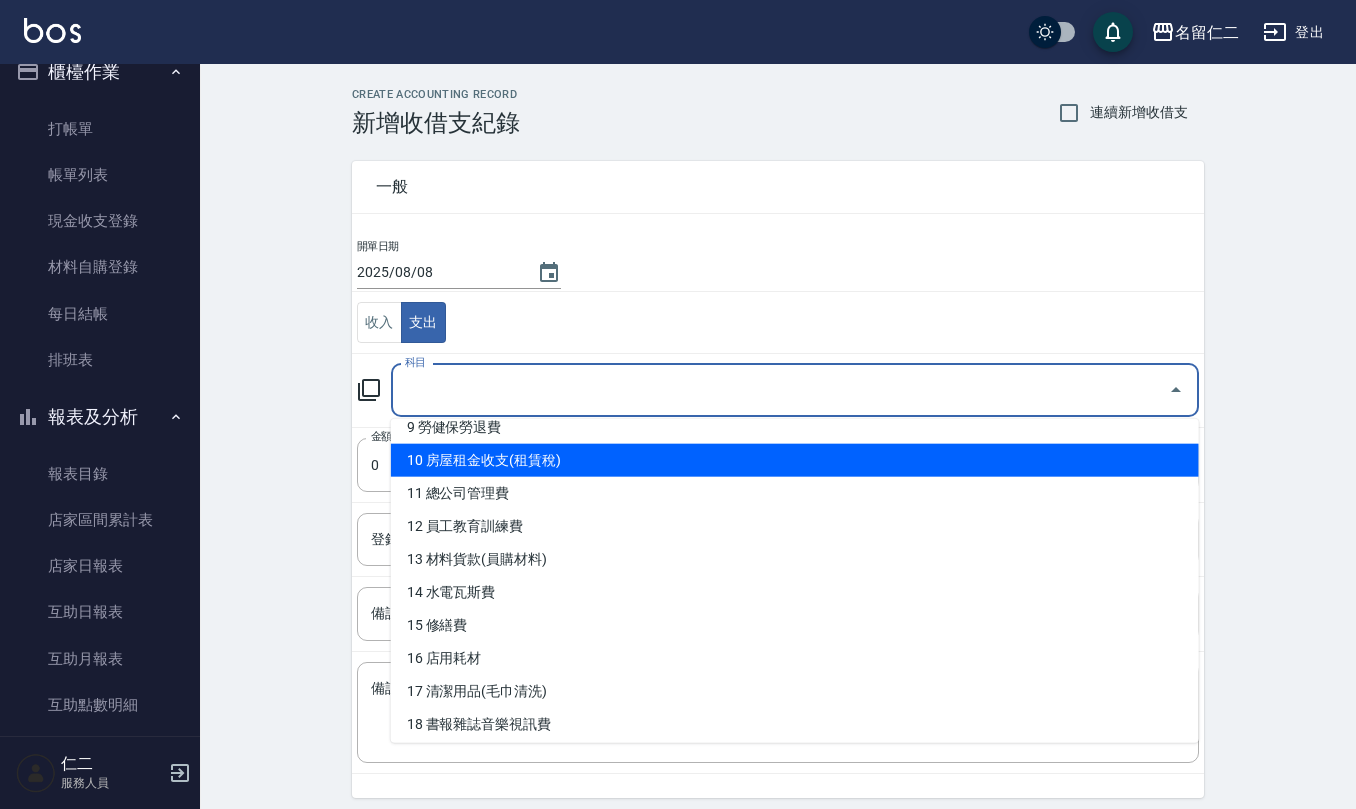 scroll, scrollTop: 266, scrollLeft: 0, axis: vertical 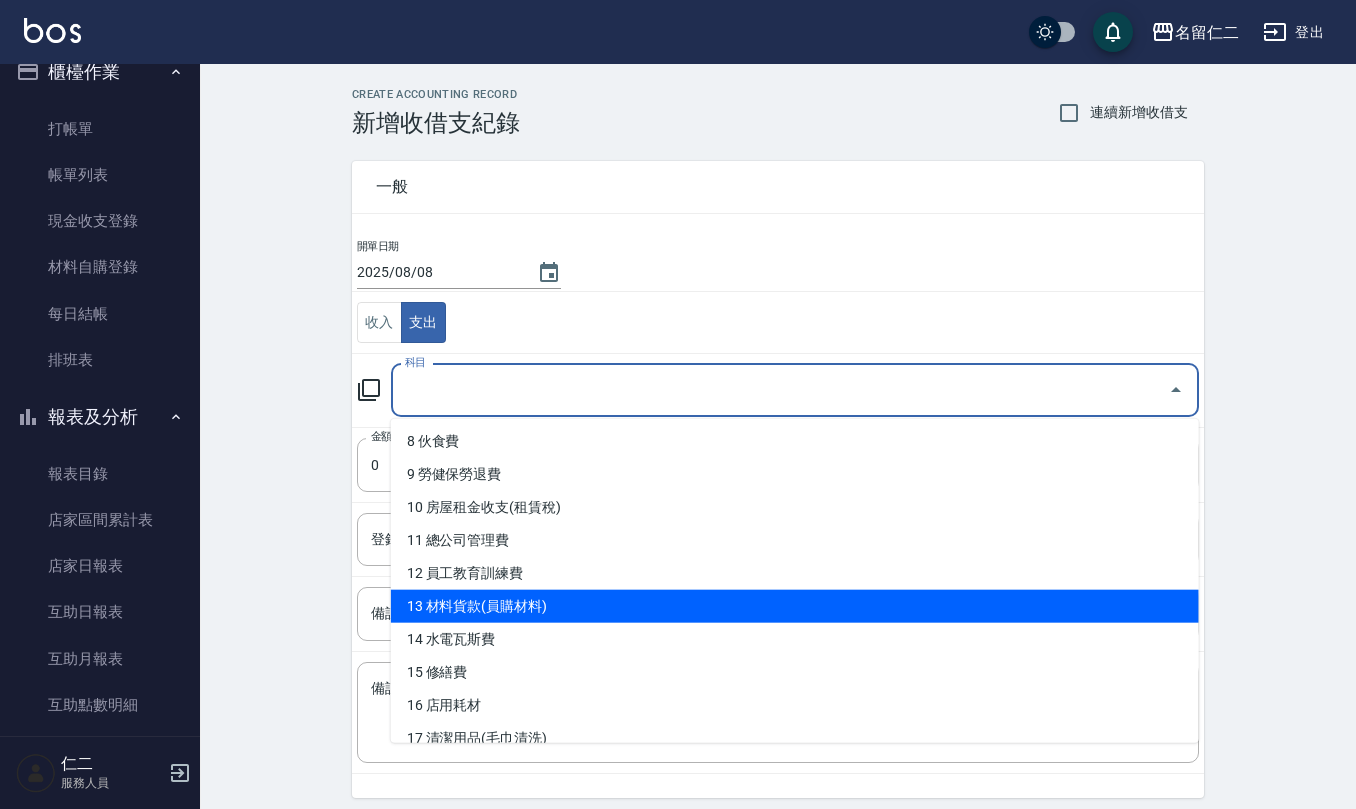 click on "13 材料貨款(員購材料)" at bounding box center [795, 606] 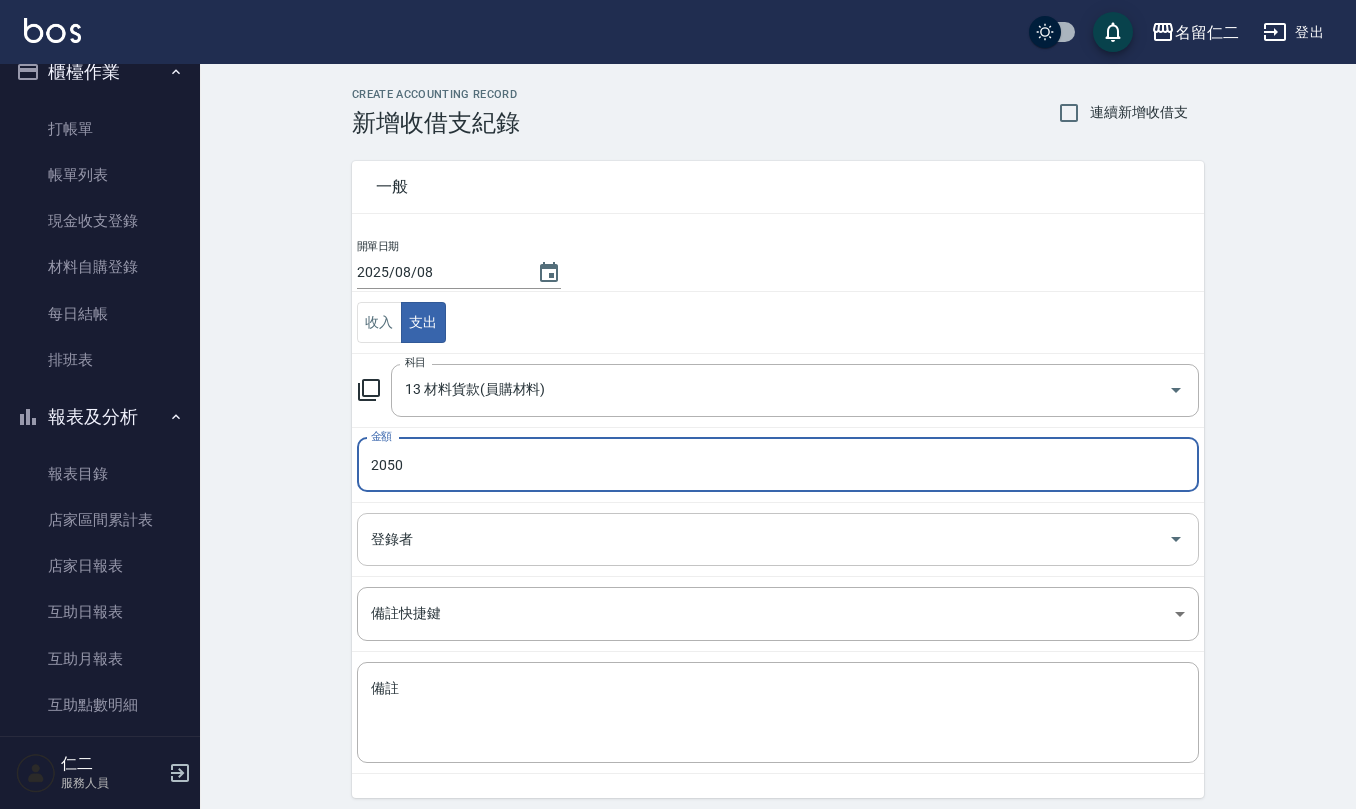 type on "2050" 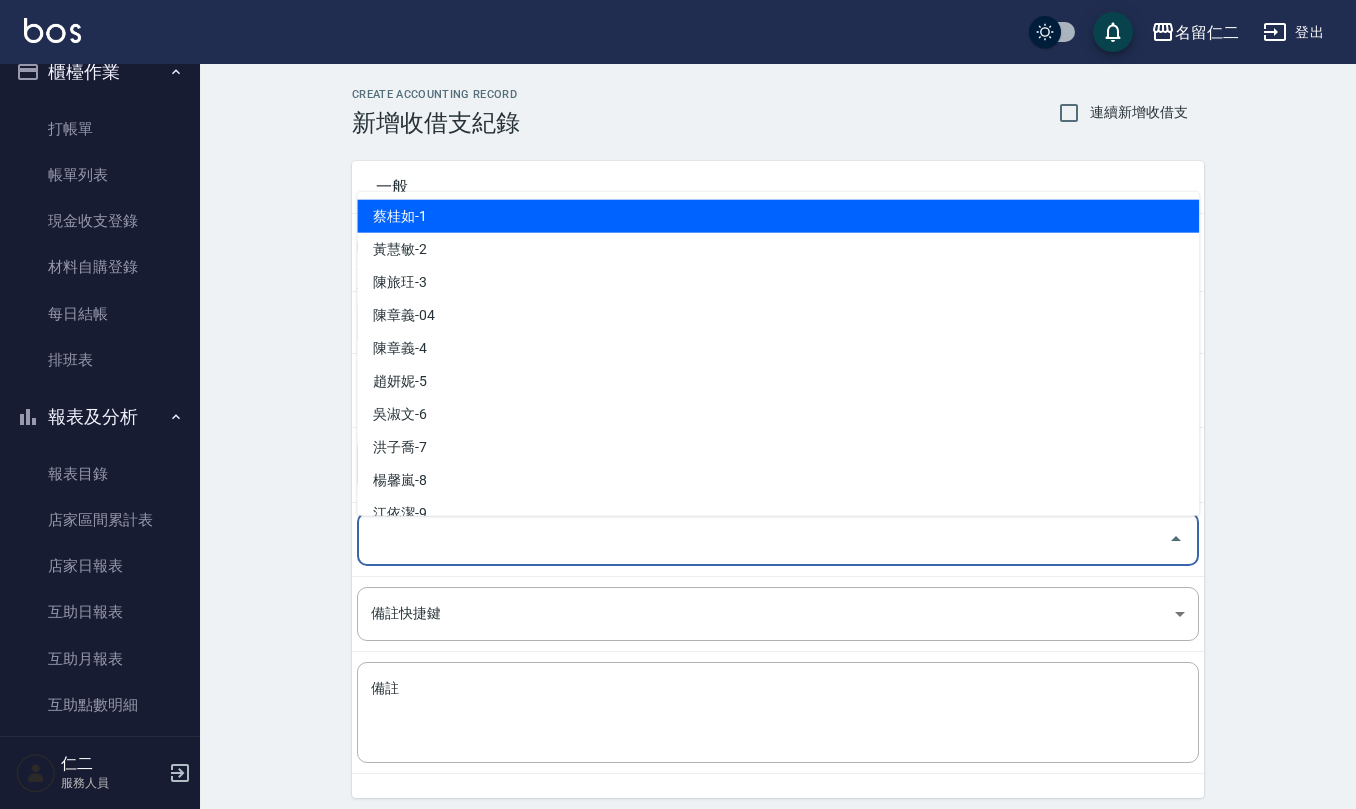 drag, startPoint x: 436, startPoint y: 546, endPoint x: 436, endPoint y: 573, distance: 27 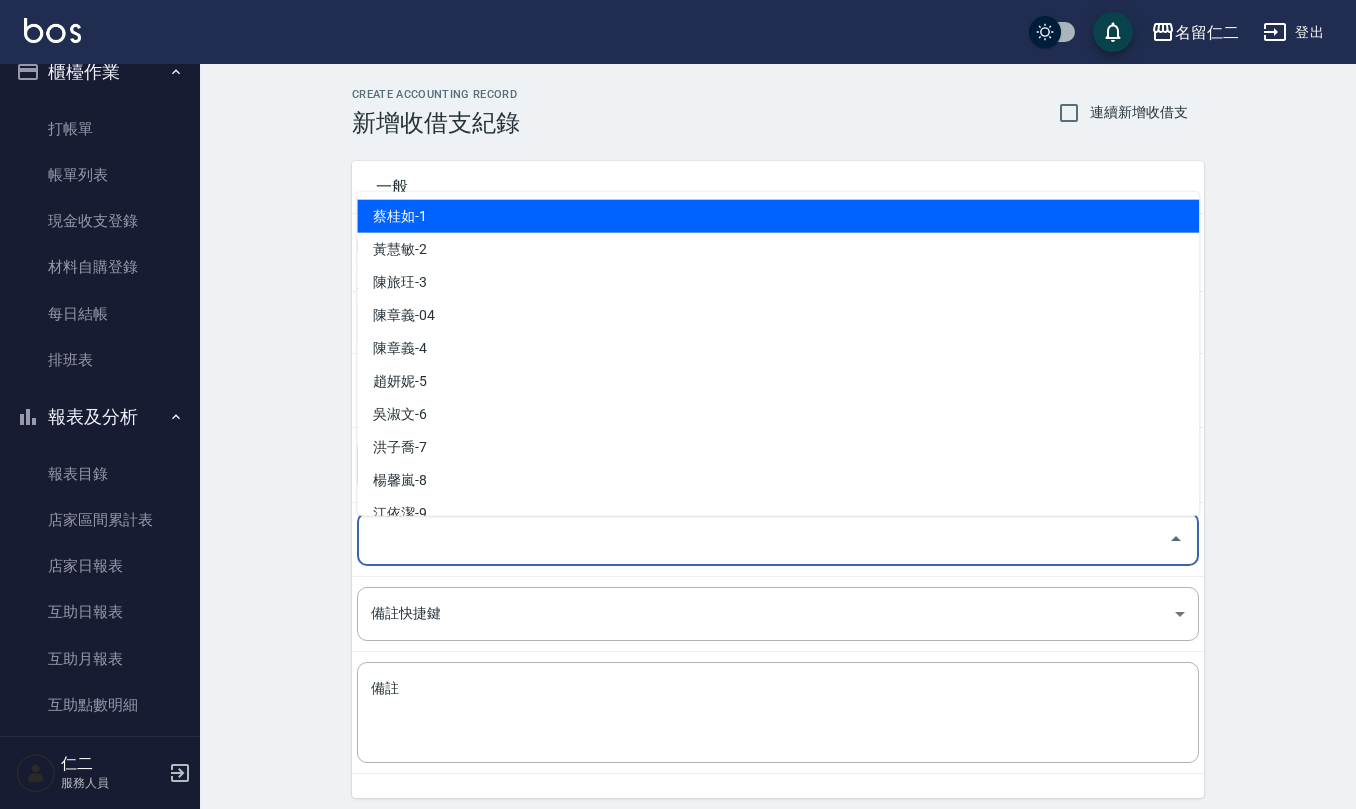 click on "登錄者 登錄者" at bounding box center (778, 539) 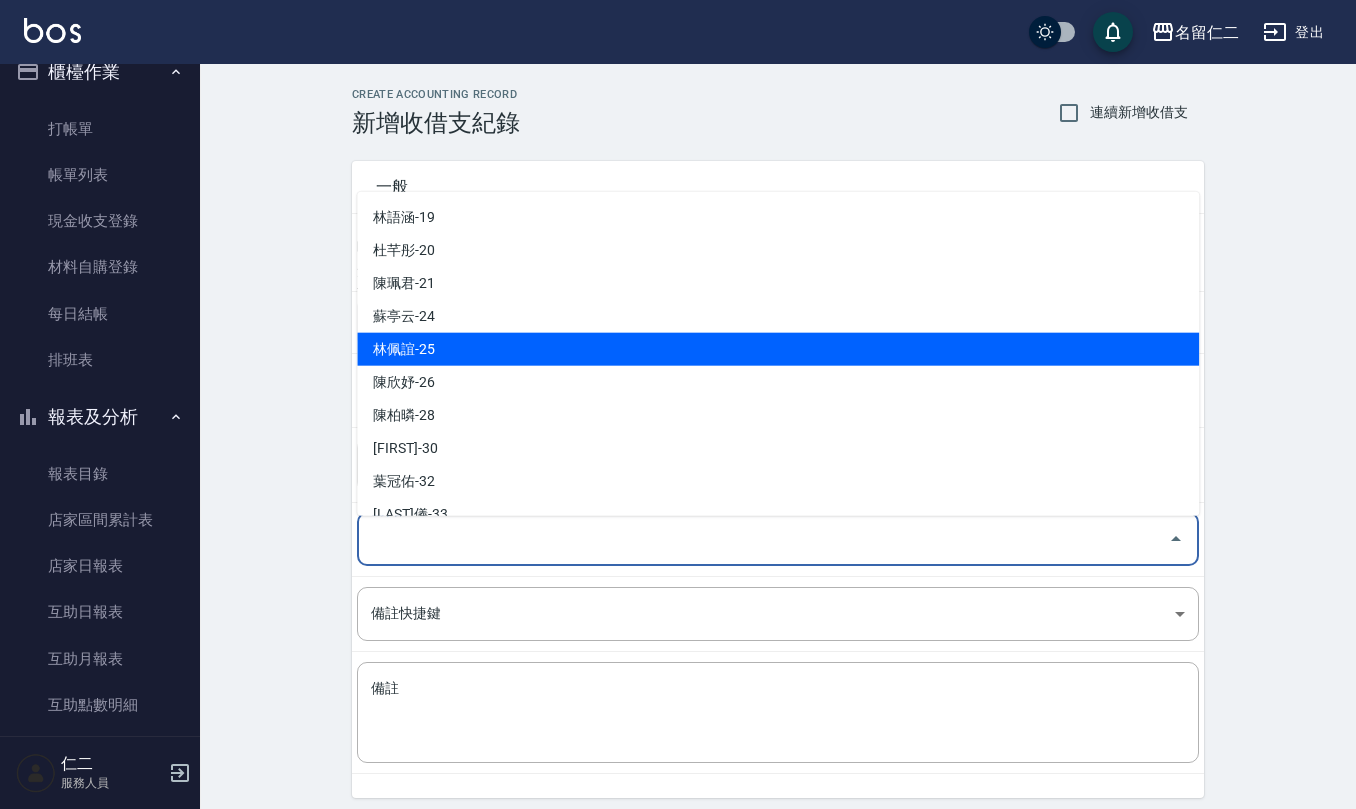 scroll, scrollTop: 800, scrollLeft: 0, axis: vertical 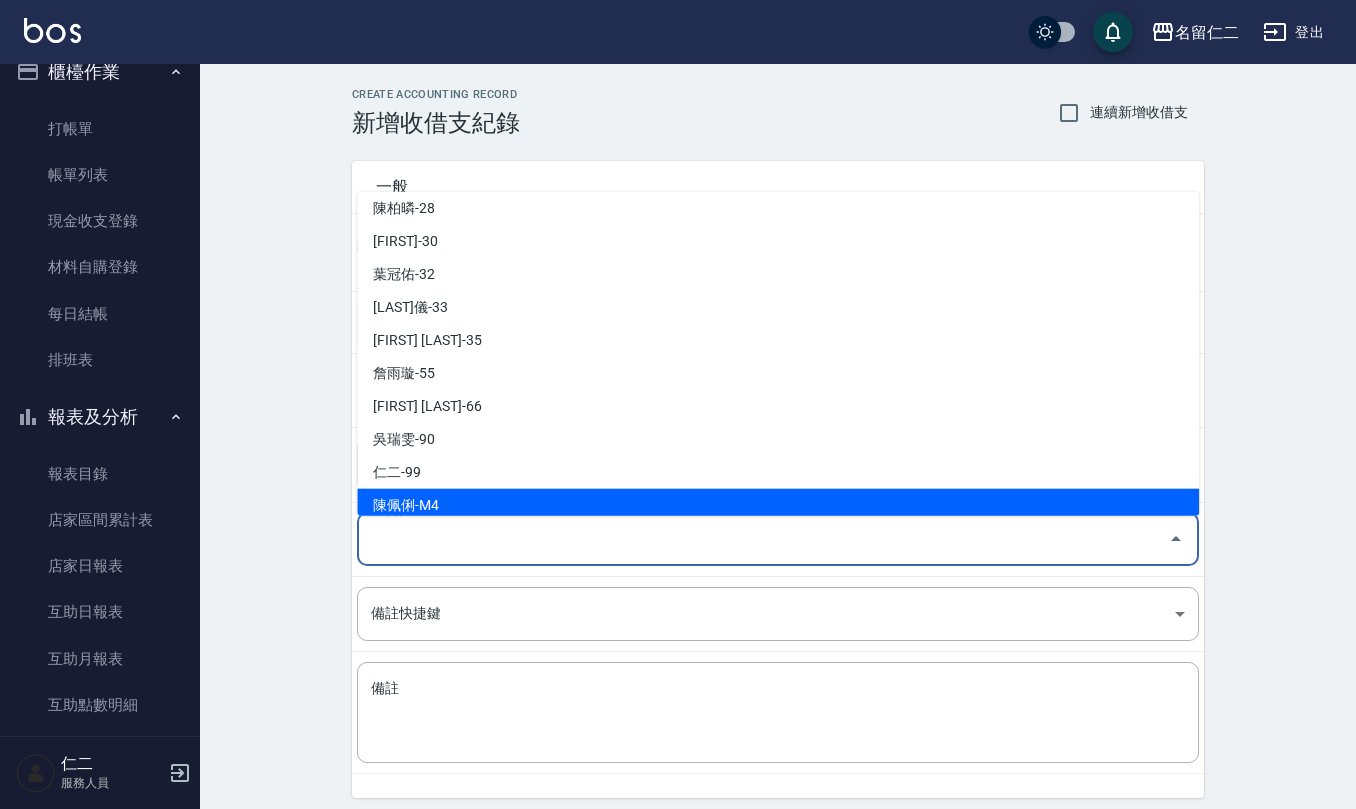 click on "陳佩俐-M4" at bounding box center (778, 505) 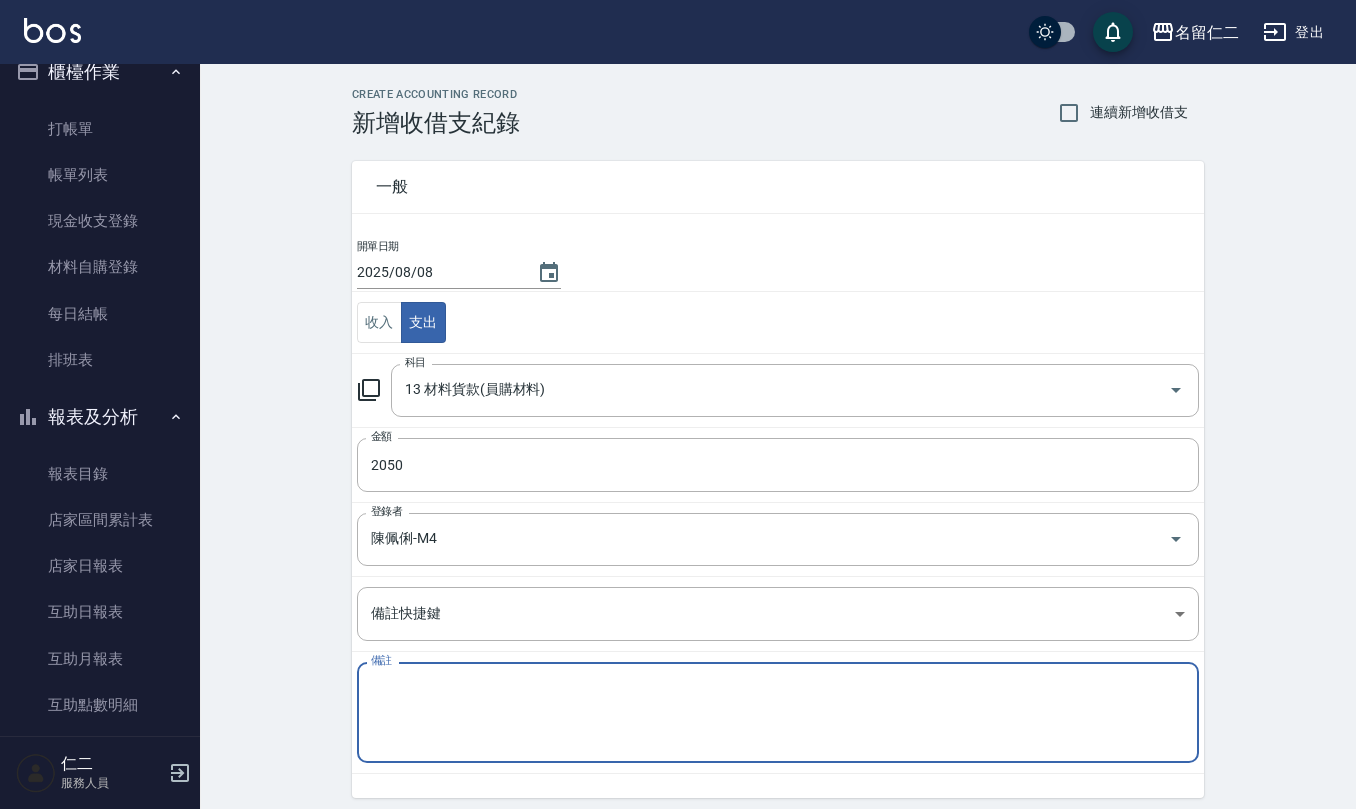 click on "備註" at bounding box center (778, 713) 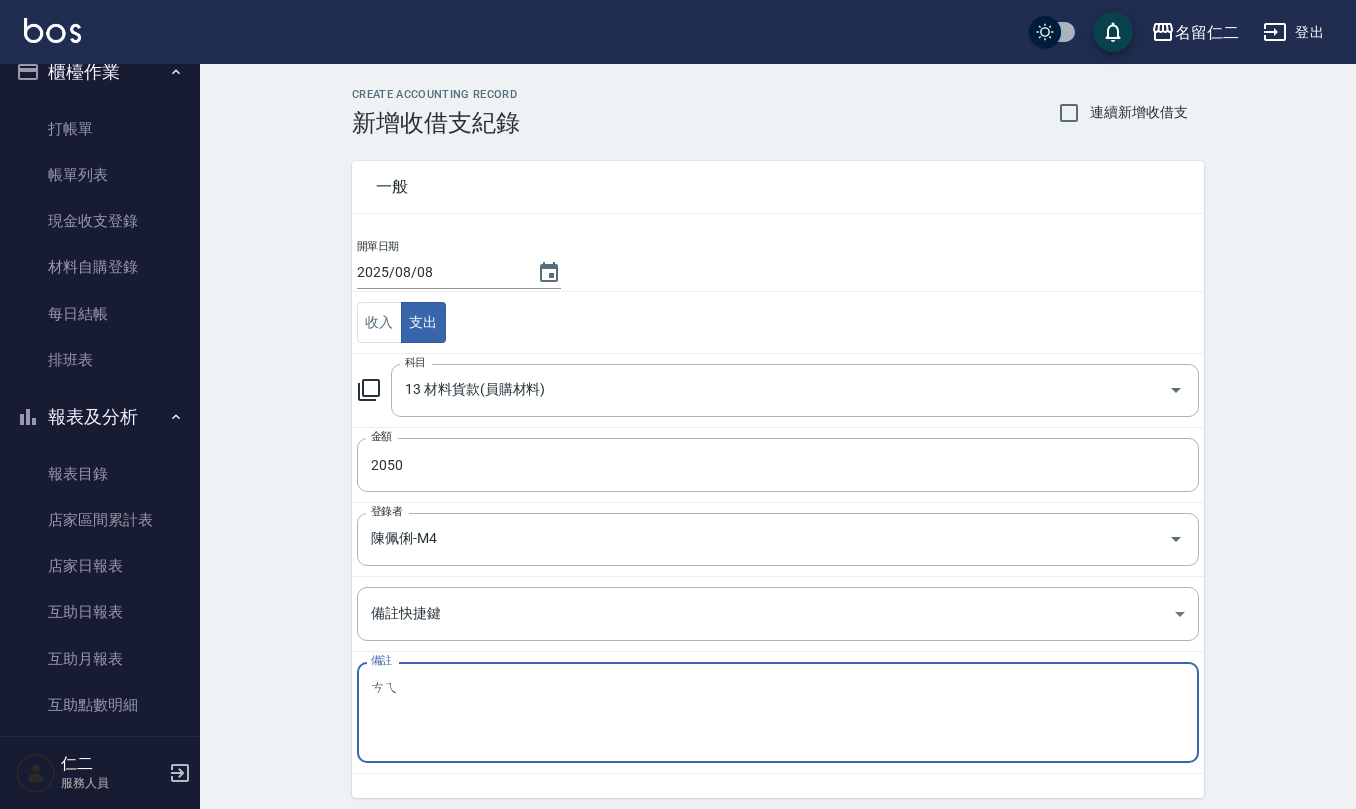 type on "ㄘ" 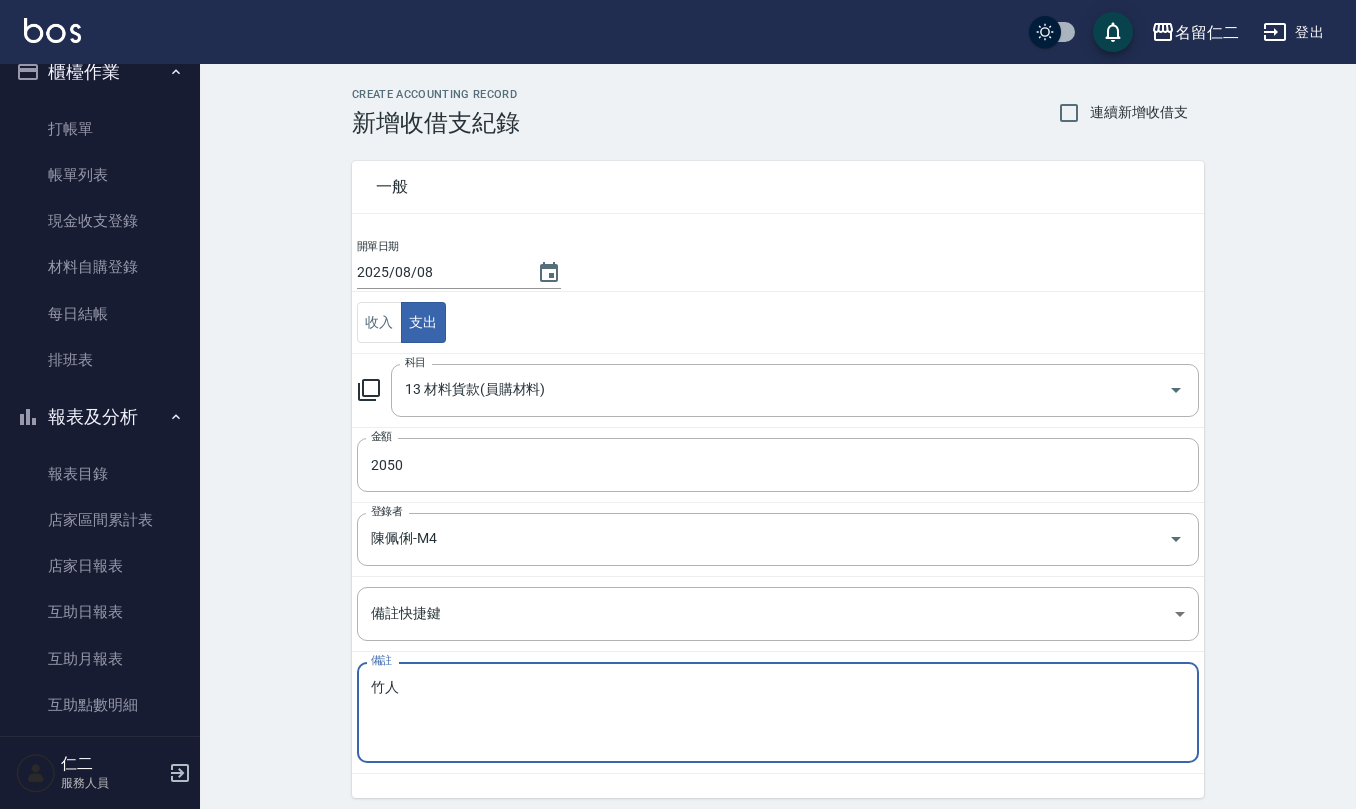 type on "竹" 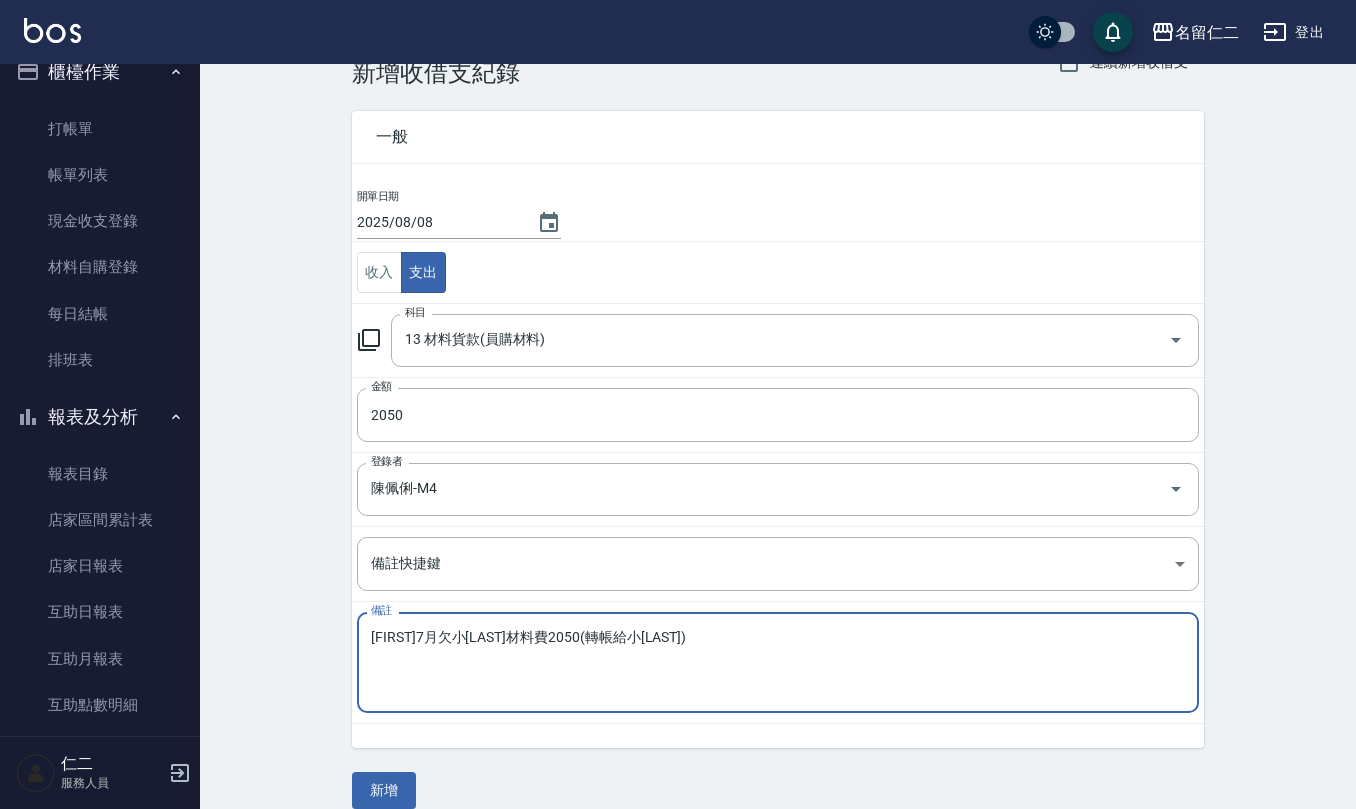 scroll, scrollTop: 76, scrollLeft: 0, axis: vertical 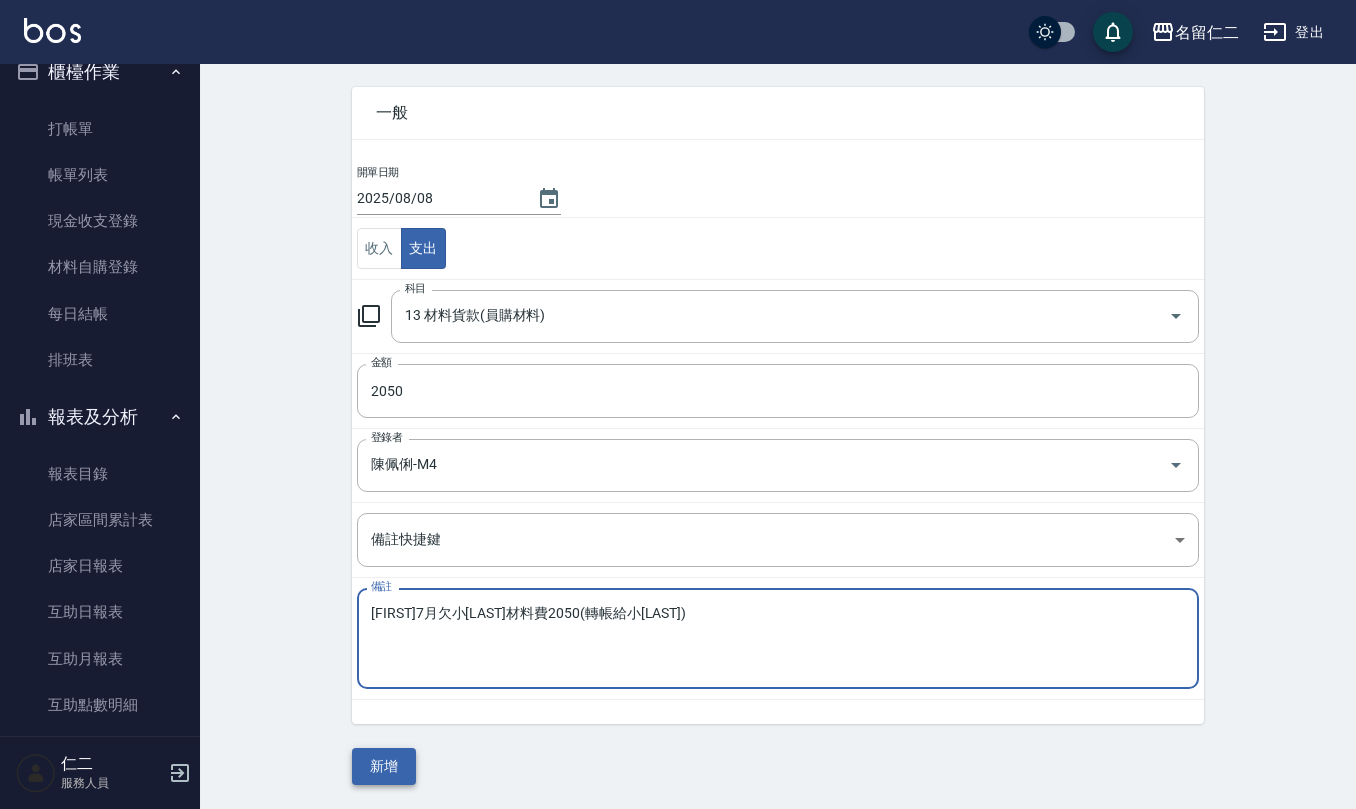 type on "[FIRST]7月欠小[LAST]材料費2050(轉帳給小[LAST])" 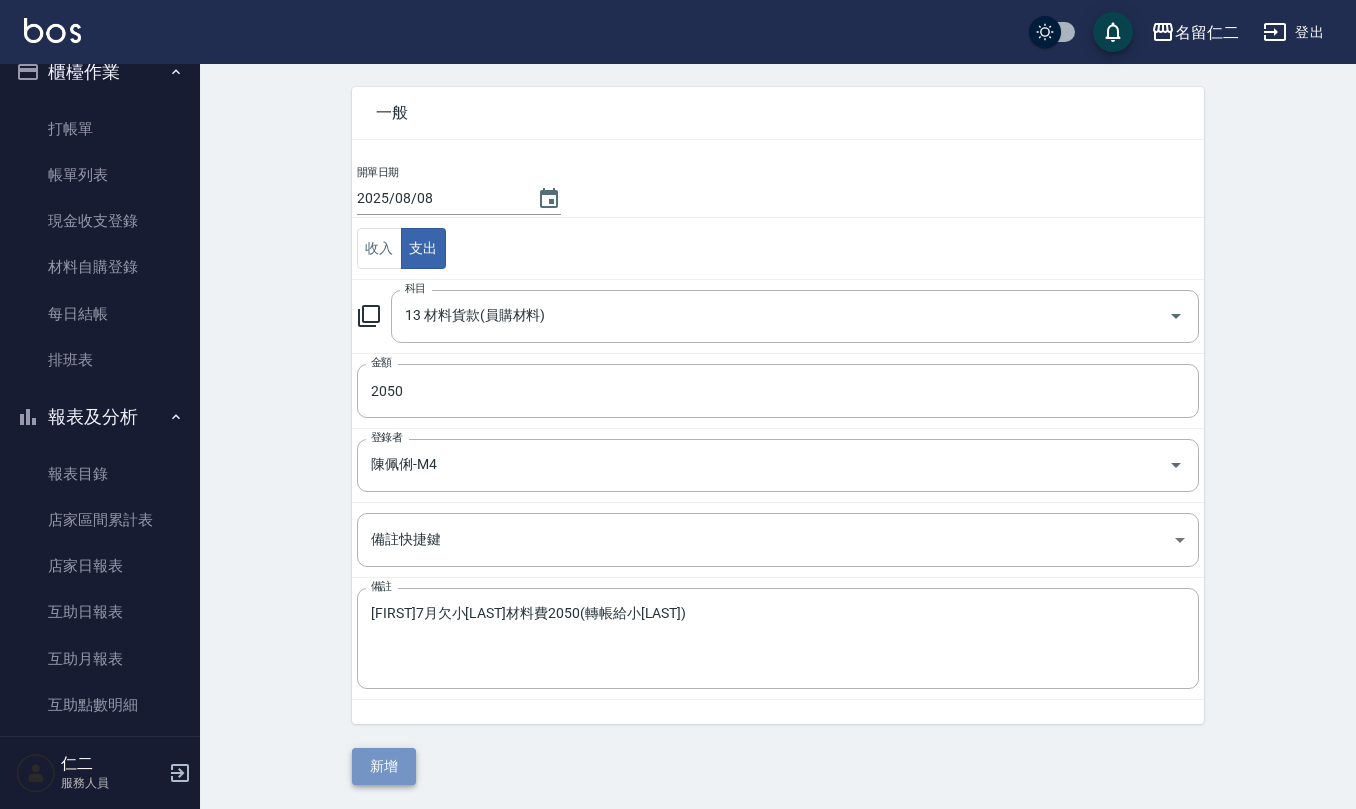 click on "新增" at bounding box center (384, 766) 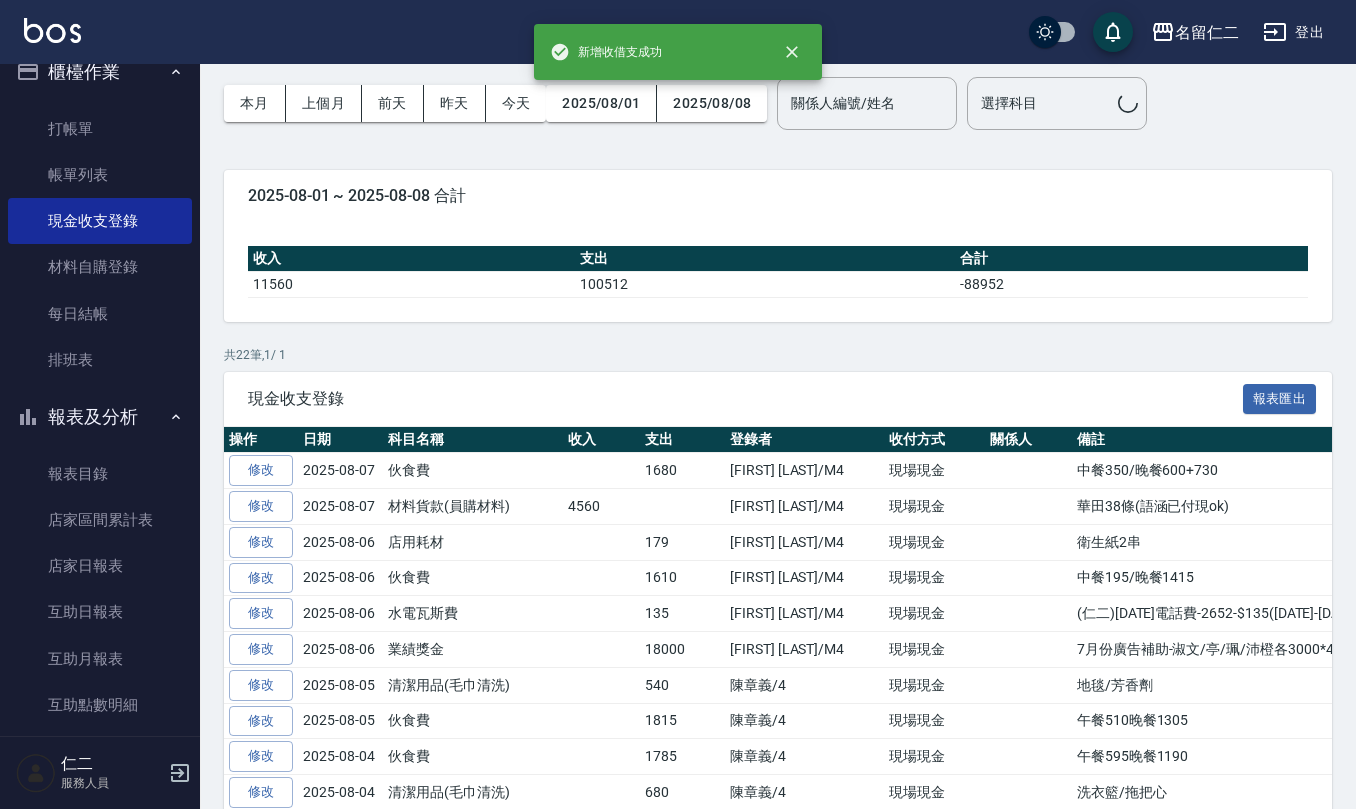 scroll, scrollTop: 0, scrollLeft: 0, axis: both 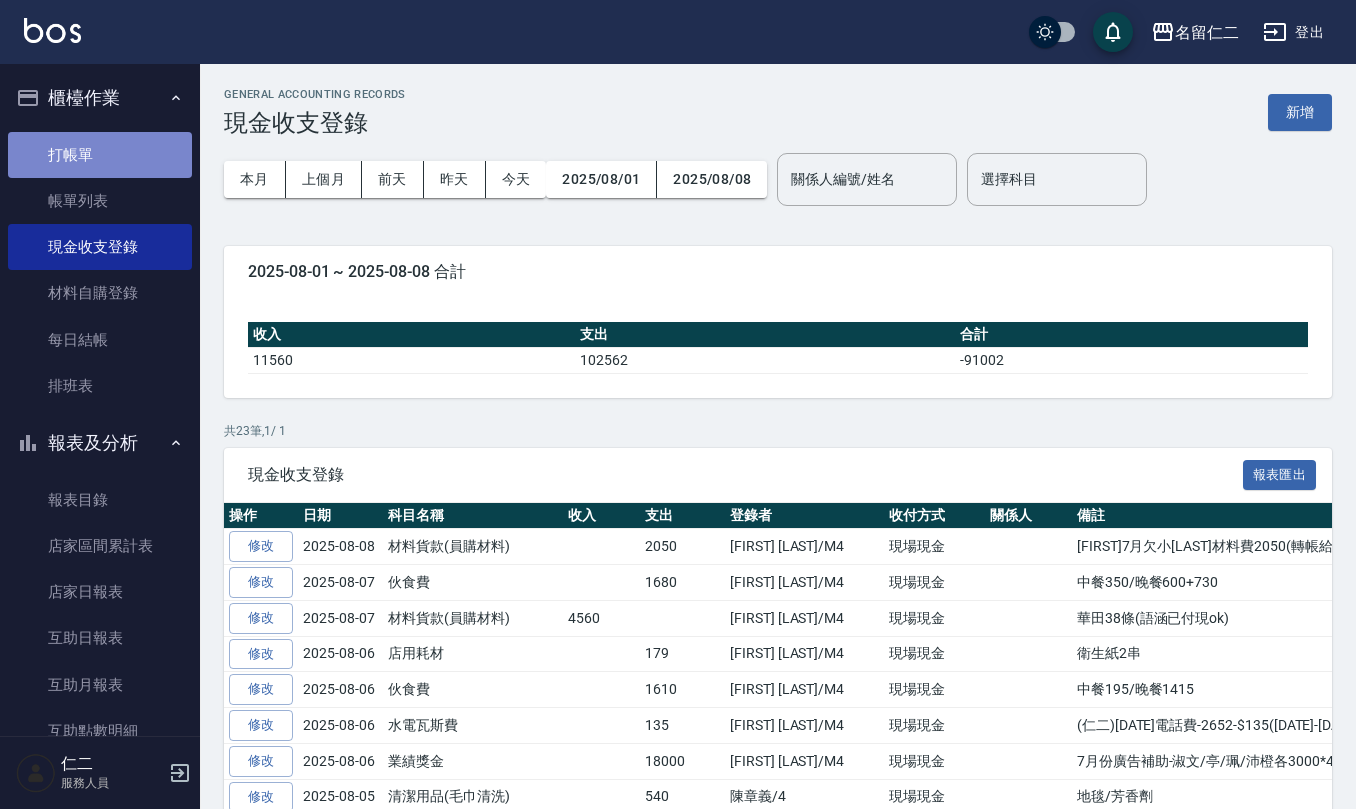 click on "打帳單" at bounding box center (100, 155) 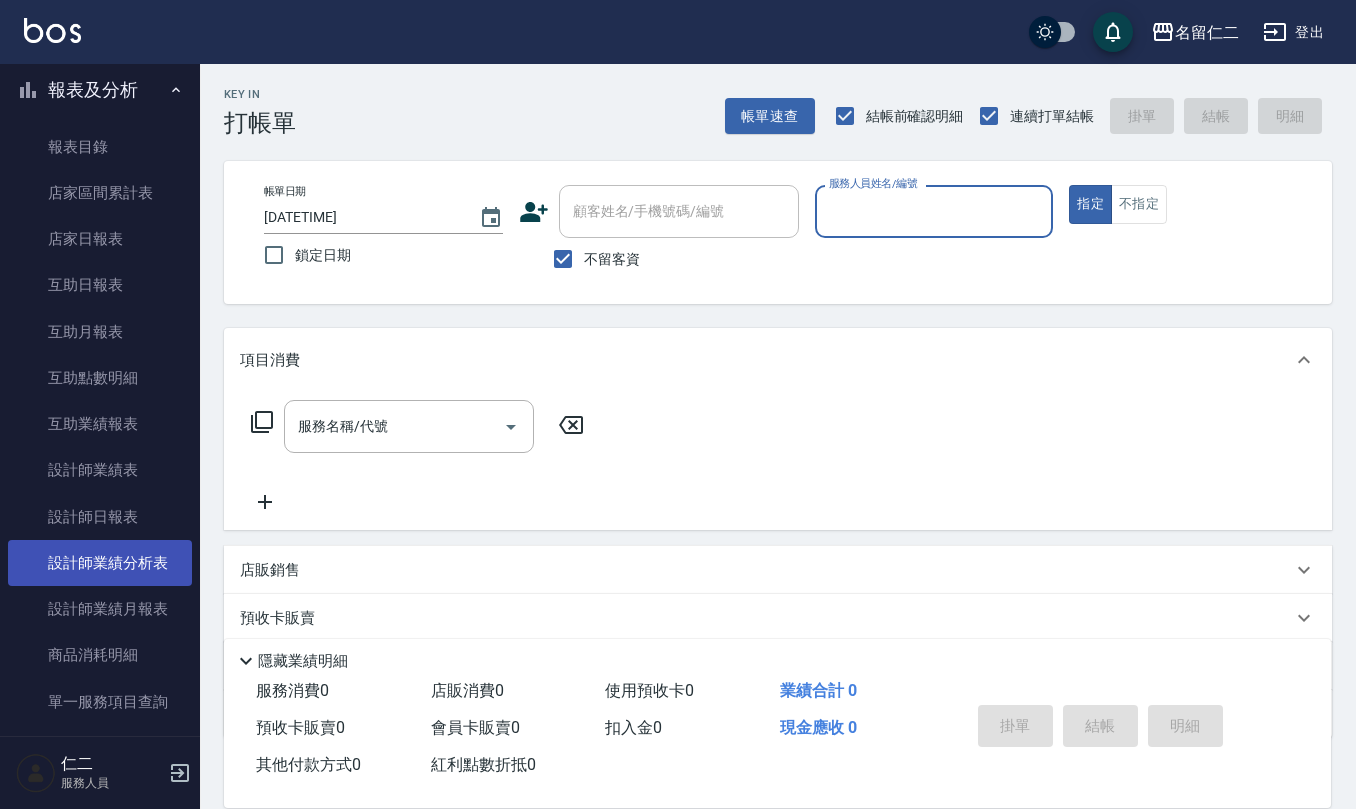 scroll, scrollTop: 400, scrollLeft: 0, axis: vertical 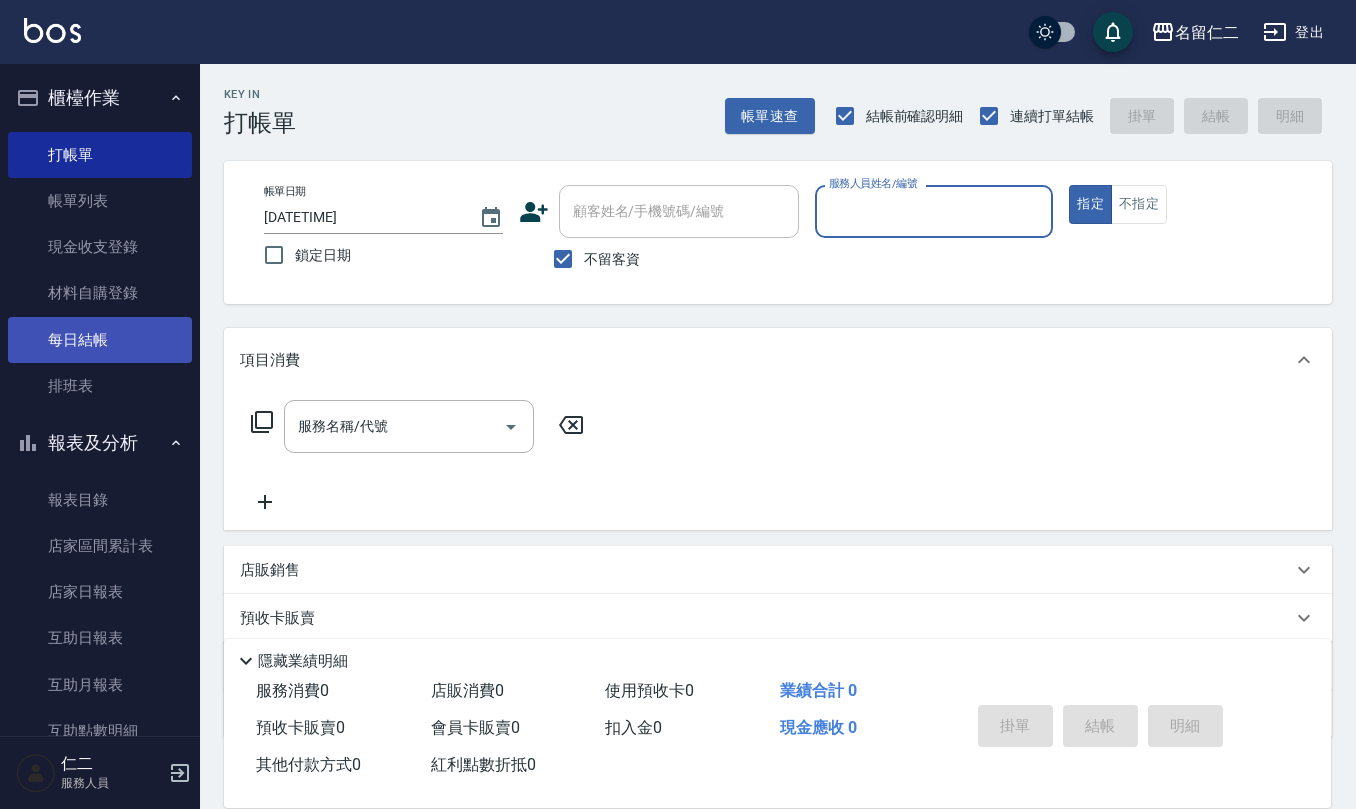 click on "每日結帳" at bounding box center [100, 340] 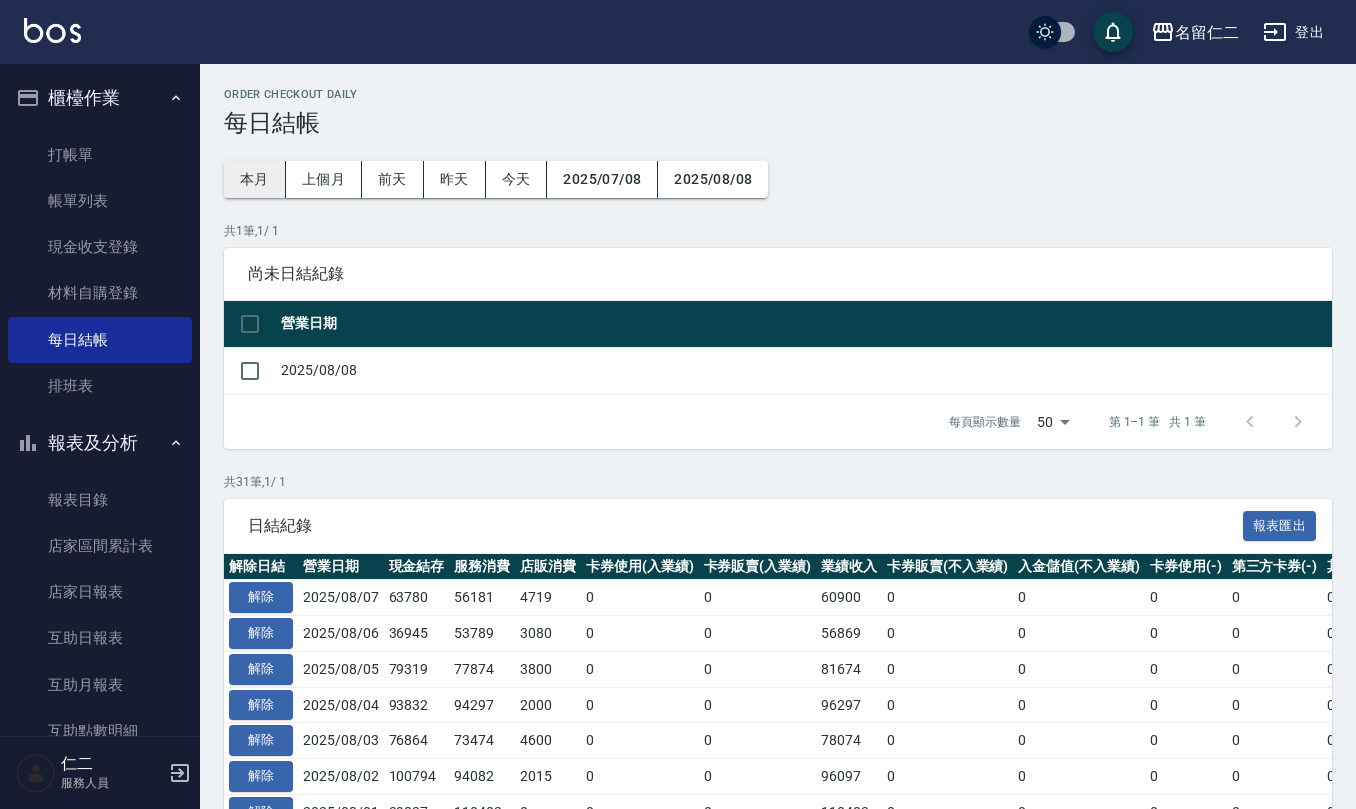 click on "本月" at bounding box center (255, 179) 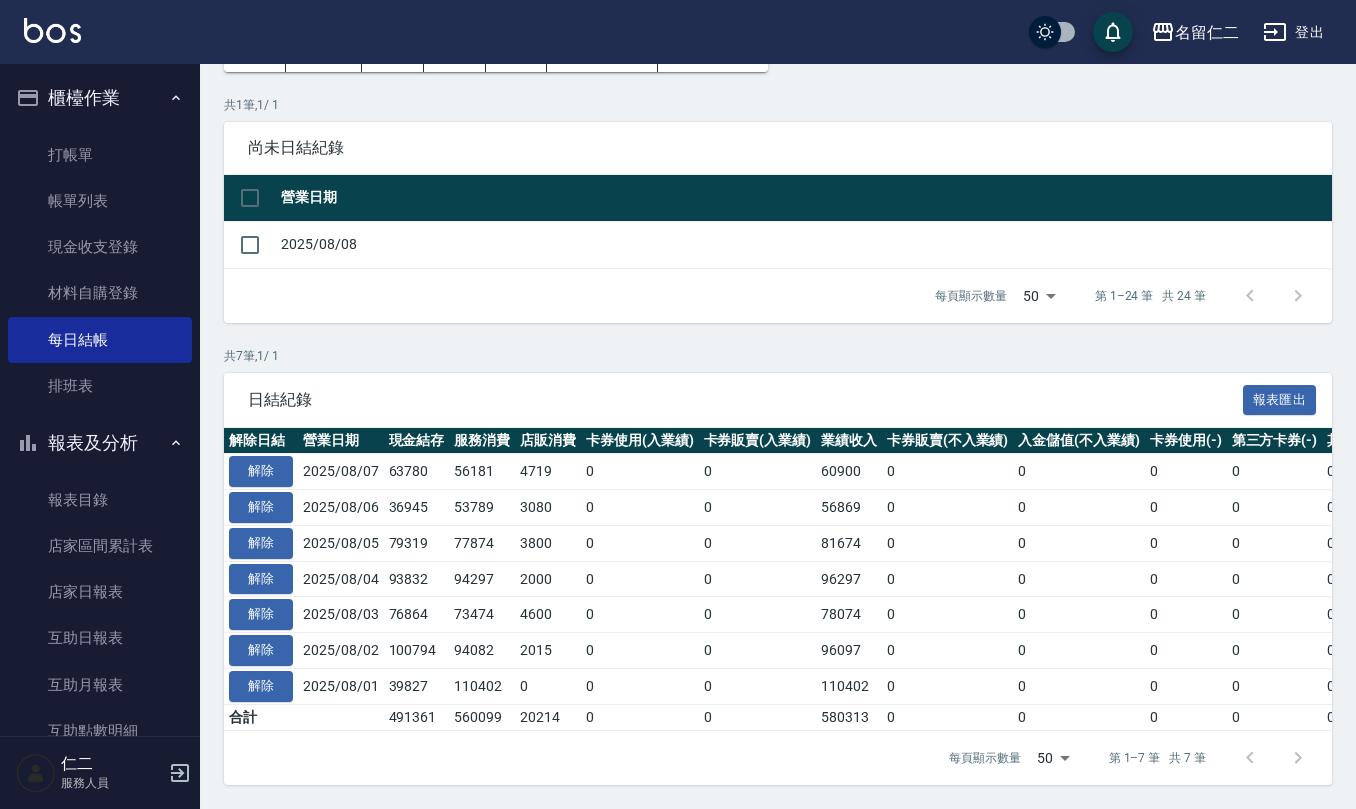 scroll, scrollTop: 149, scrollLeft: 0, axis: vertical 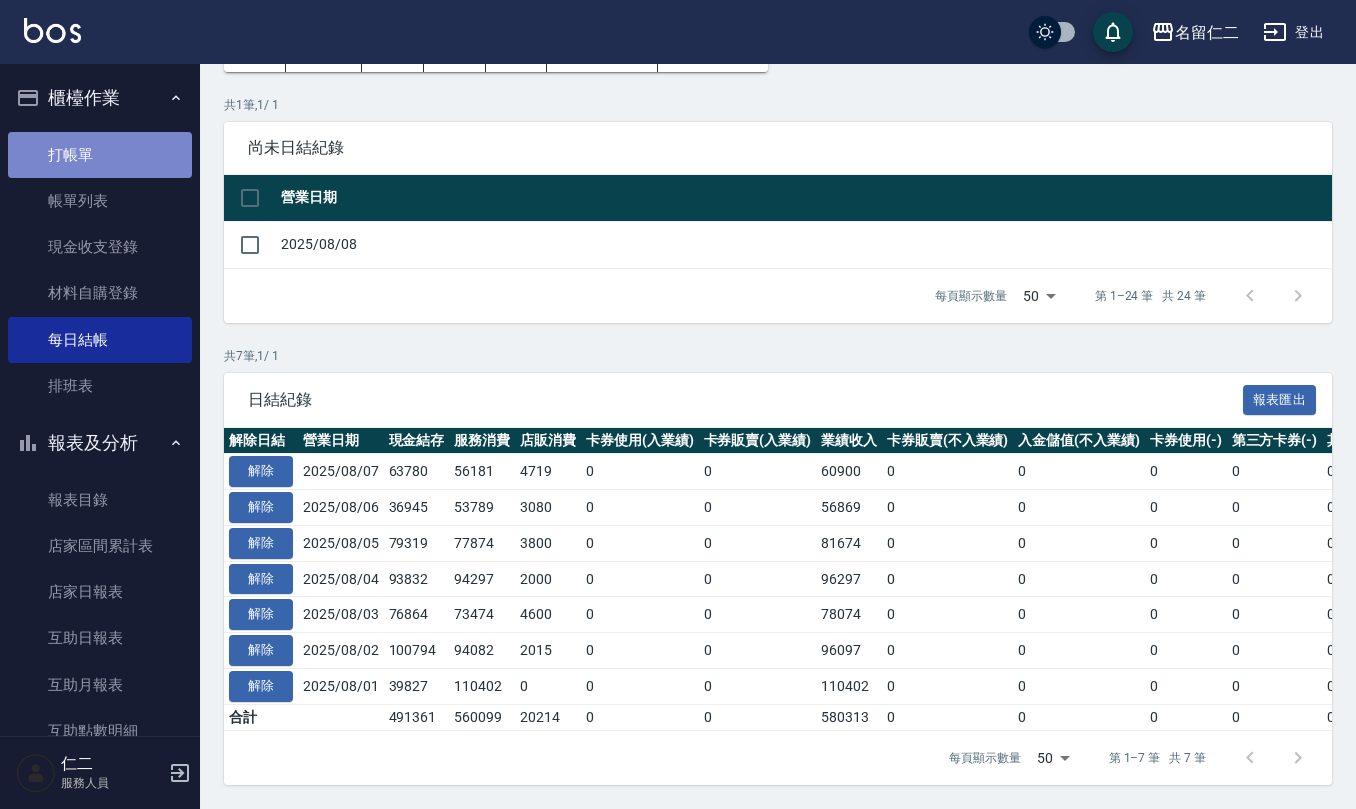 click on "打帳單" at bounding box center [100, 155] 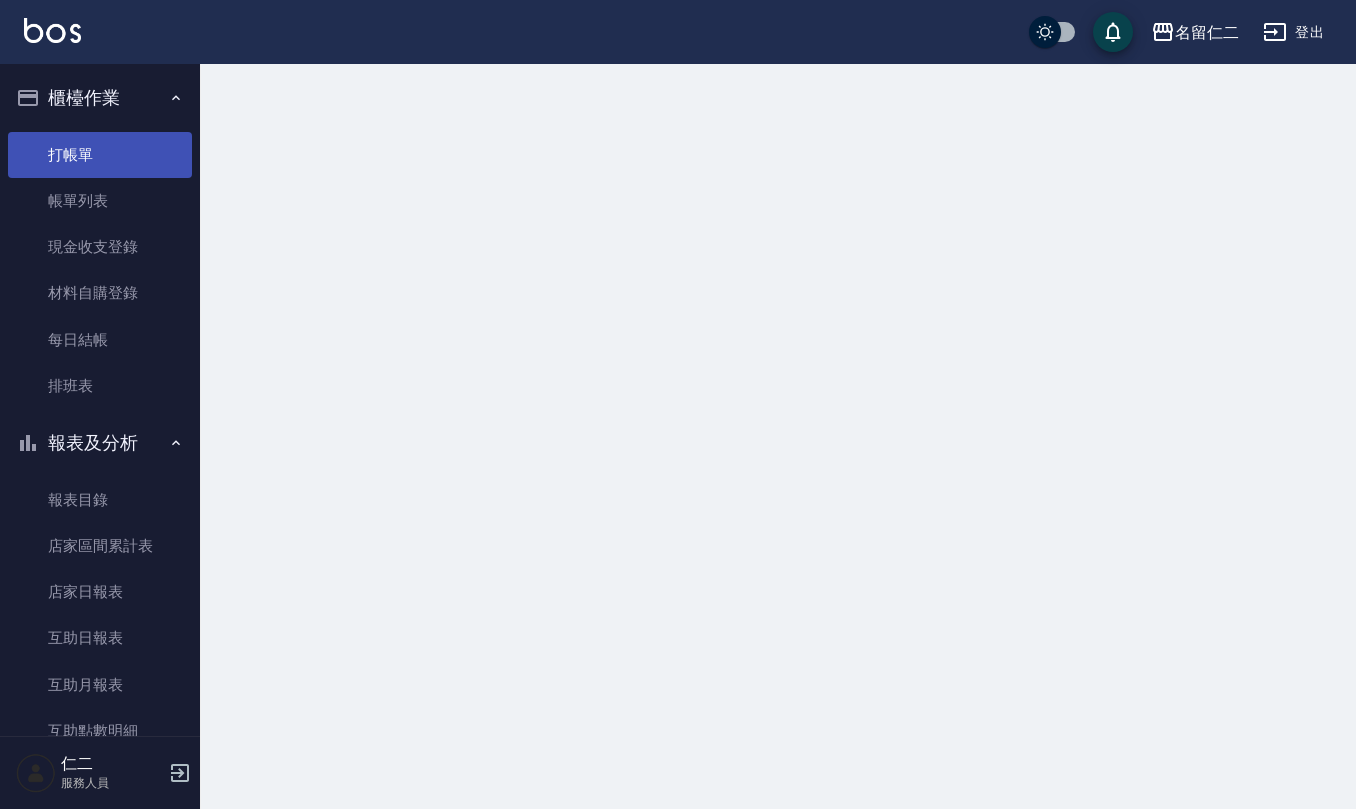 scroll, scrollTop: 0, scrollLeft: 0, axis: both 